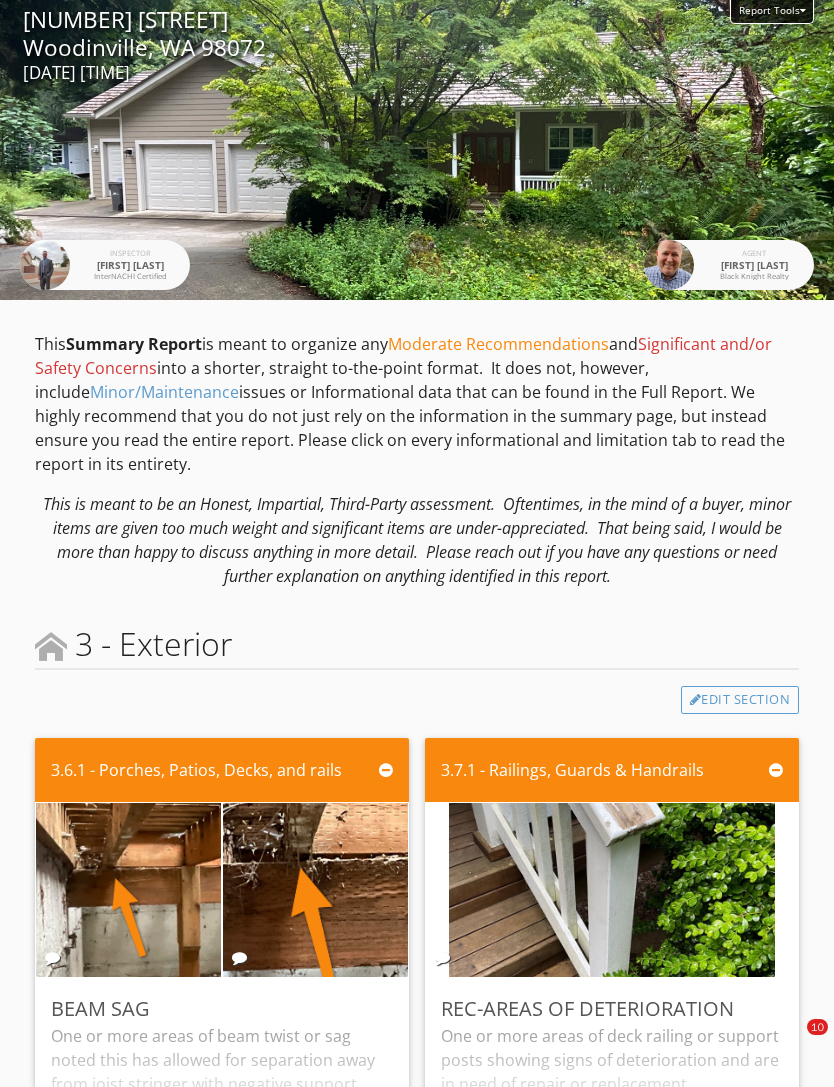 scroll, scrollTop: 0, scrollLeft: 0, axis: both 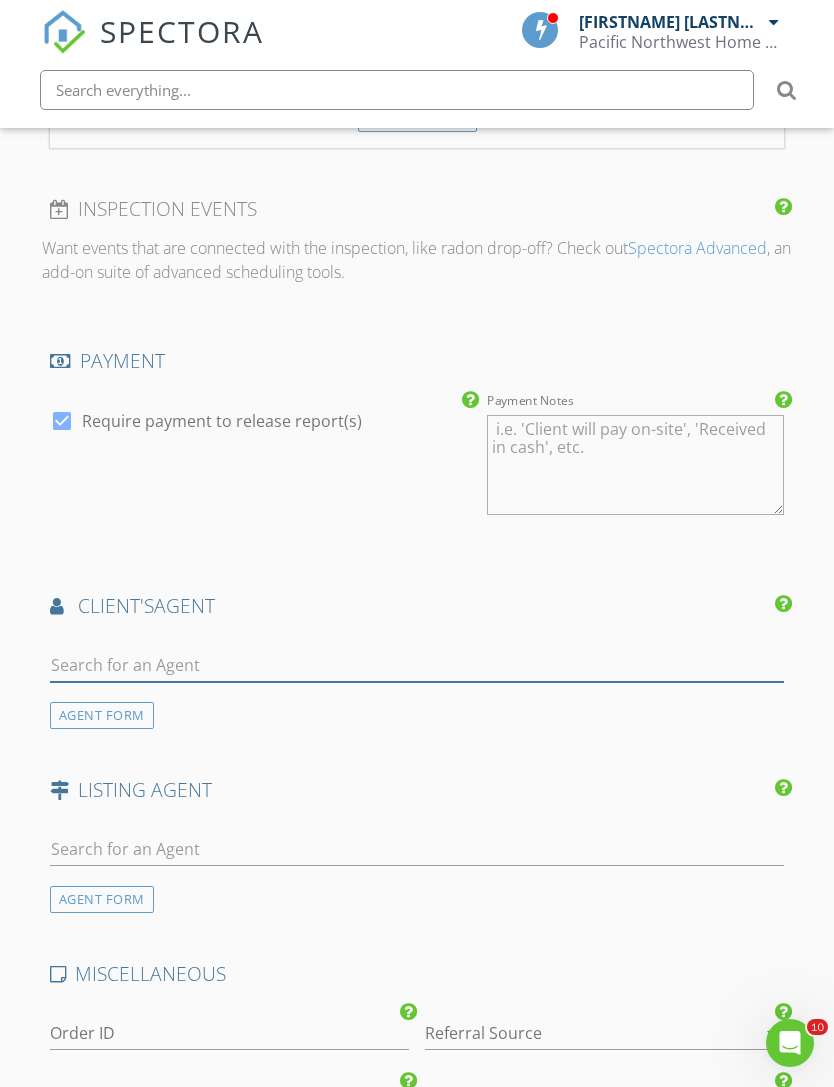 click at bounding box center [417, 665] 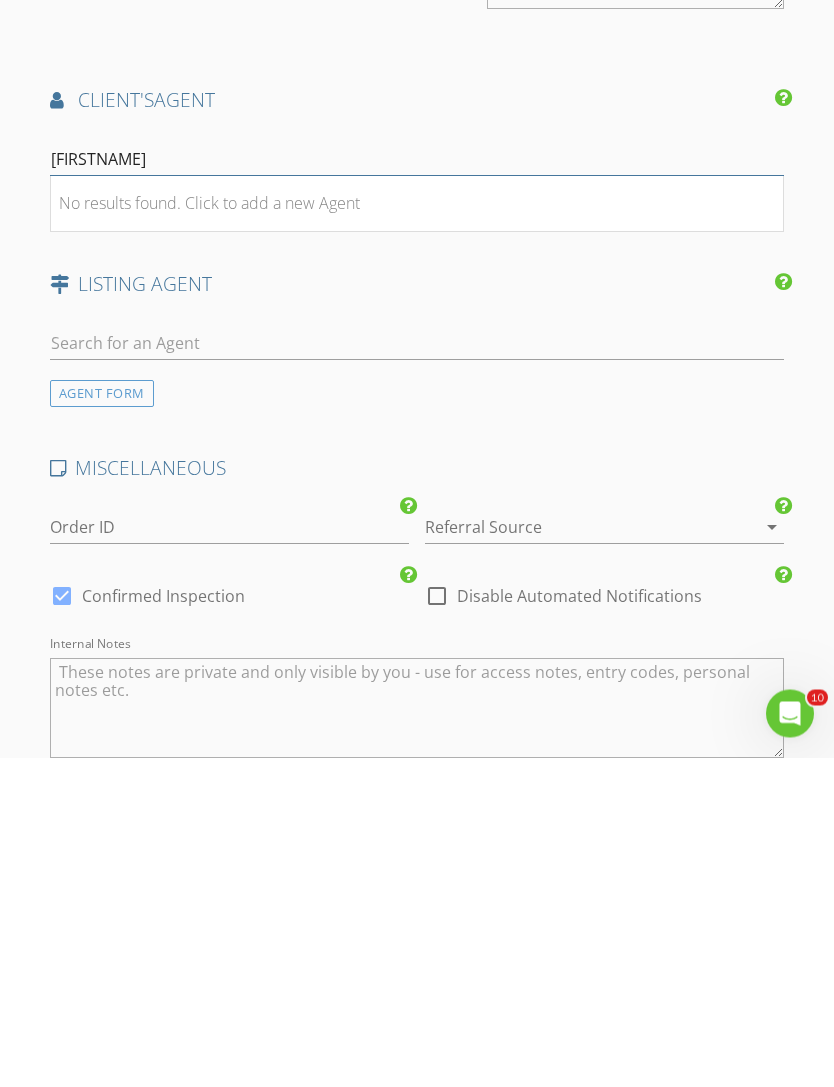 scroll, scrollTop: 1740, scrollLeft: 0, axis: vertical 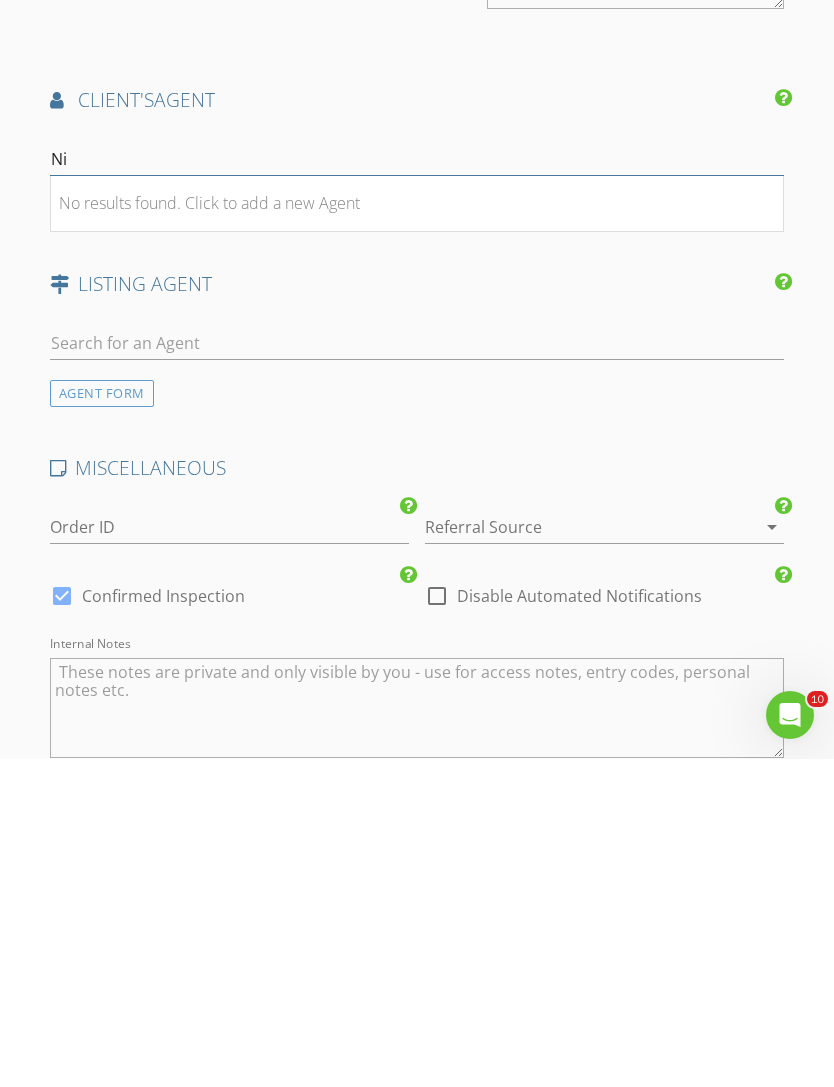 type on "N" 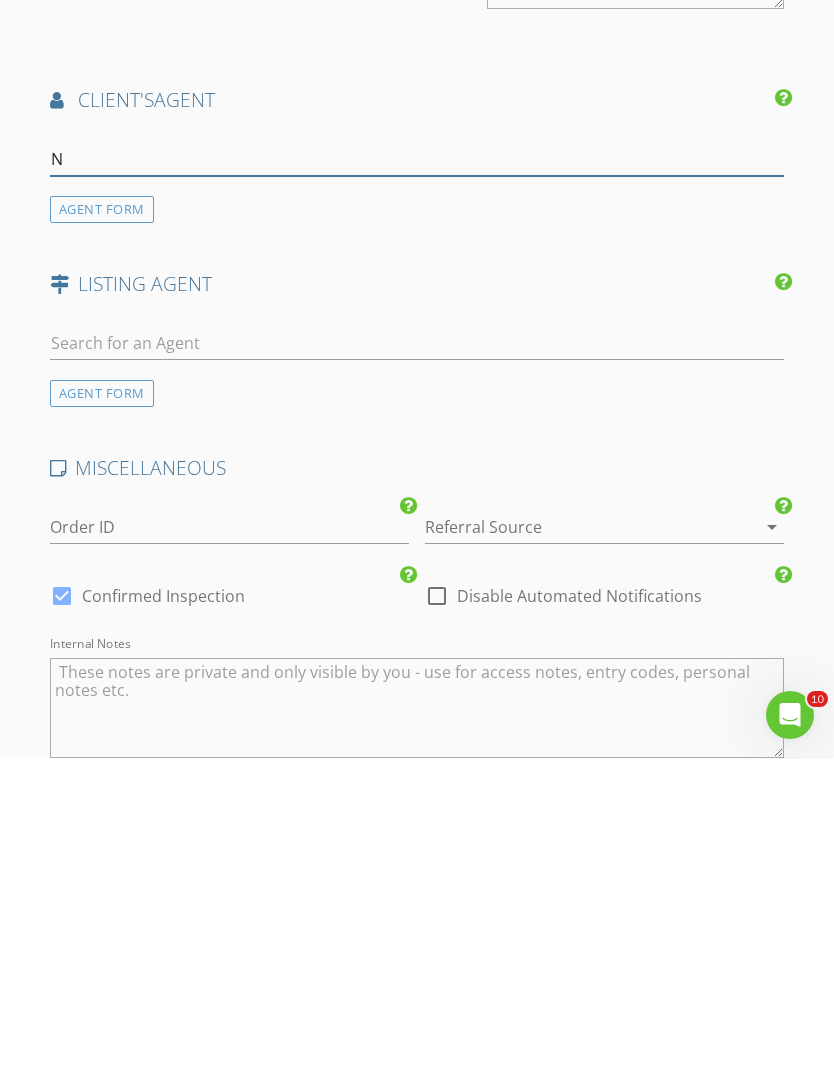type 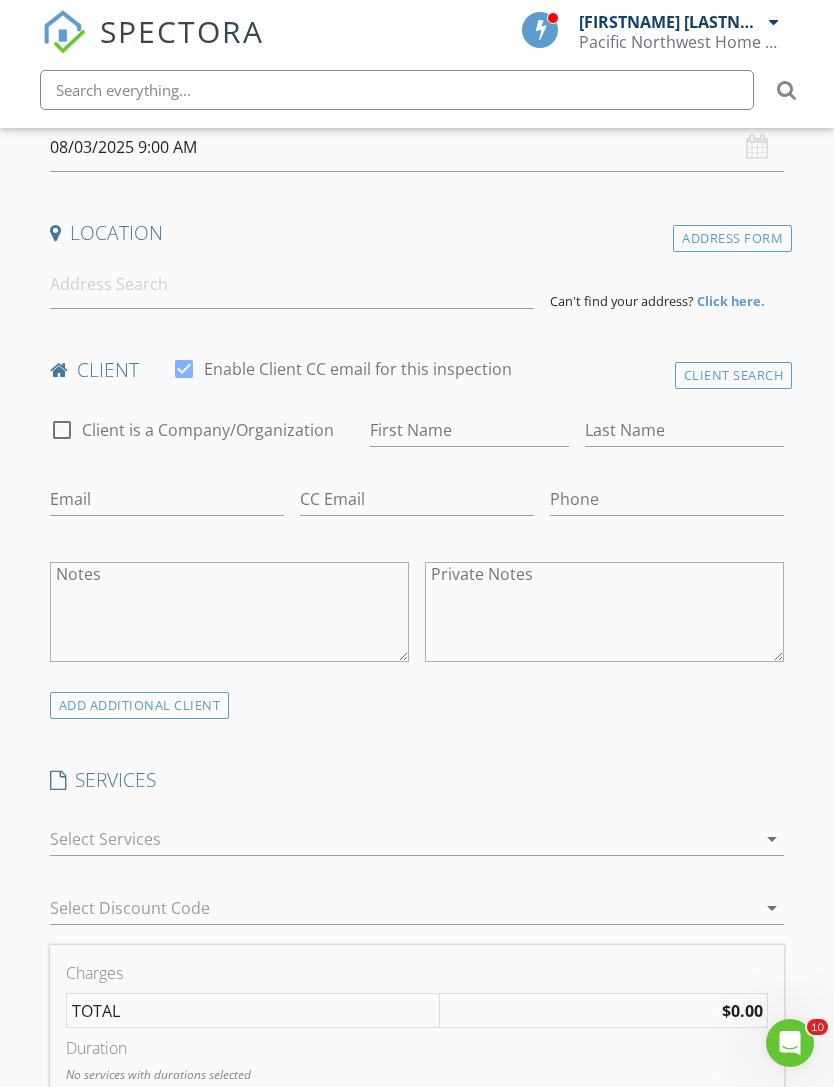 scroll, scrollTop: 489, scrollLeft: 0, axis: vertical 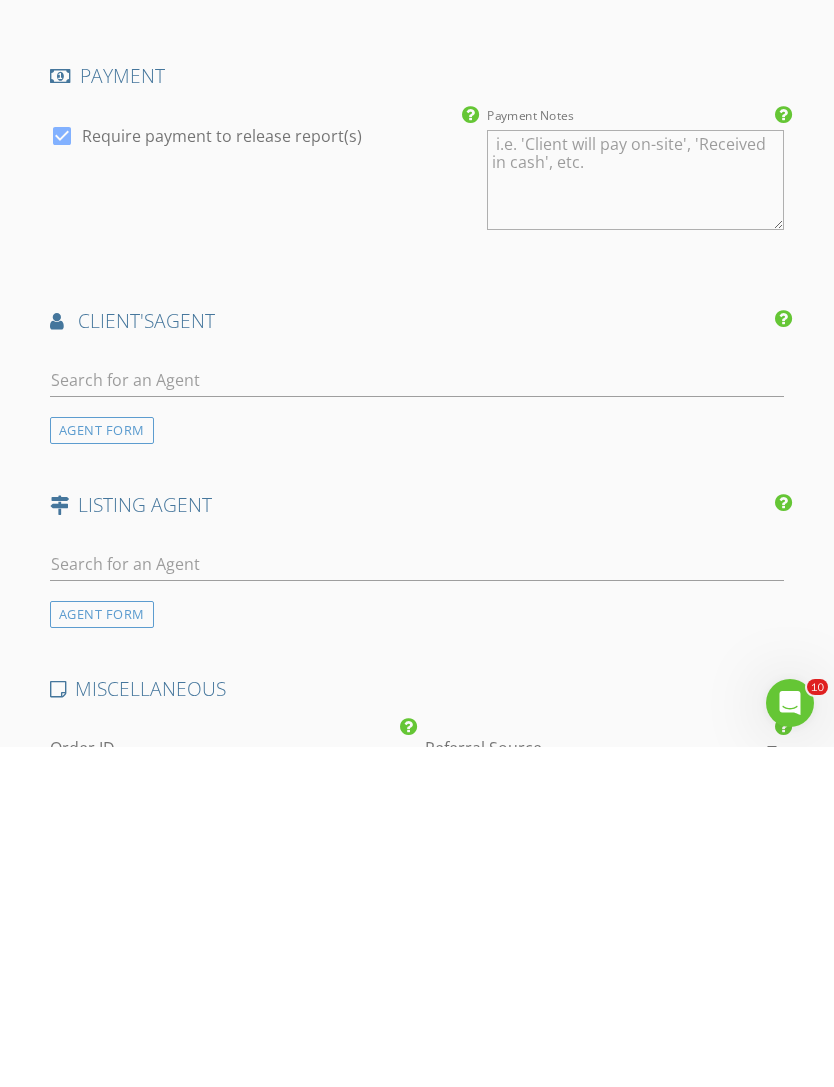 click on "AGENT FORM" at bounding box center [102, 770] 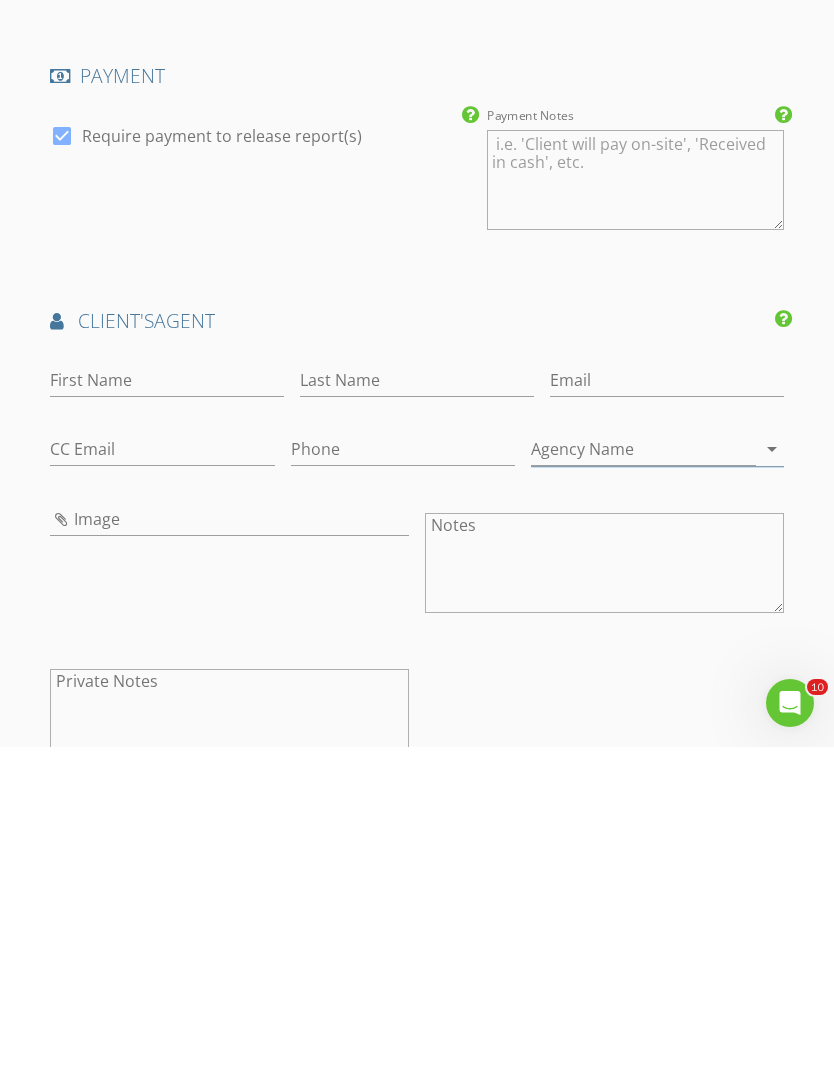 scroll, scrollTop: 1847, scrollLeft: 0, axis: vertical 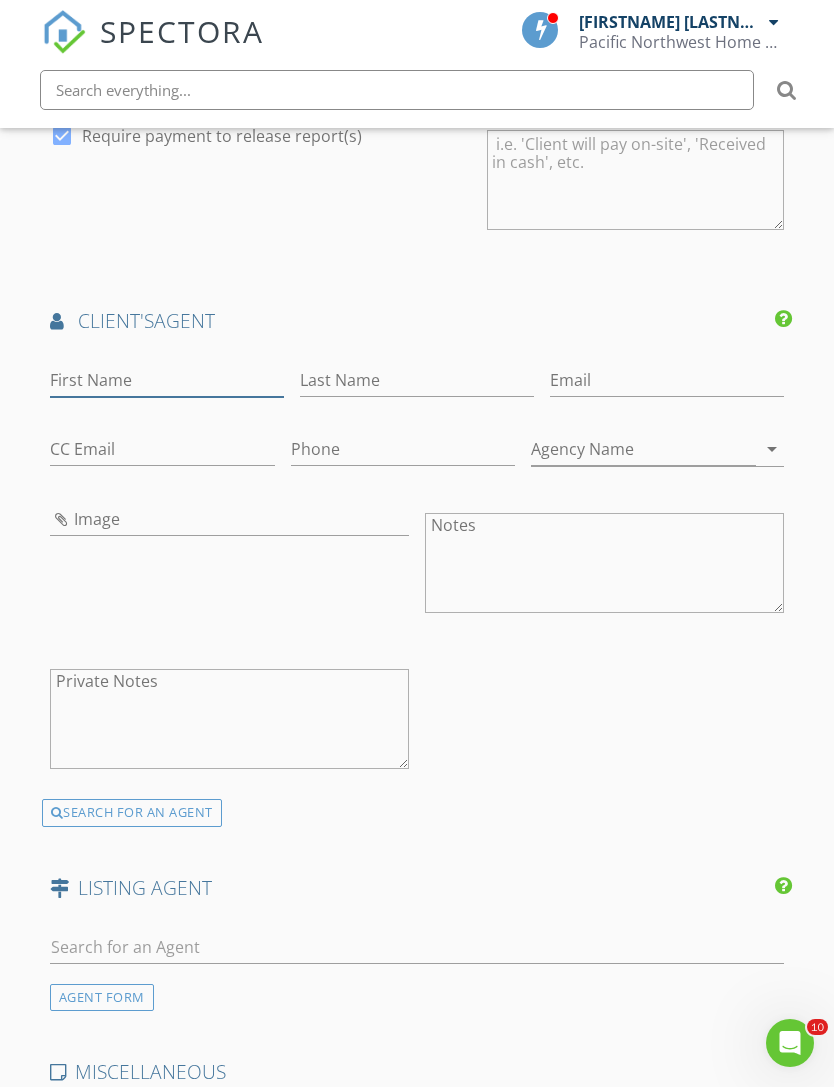 click on "First Name" at bounding box center [167, 380] 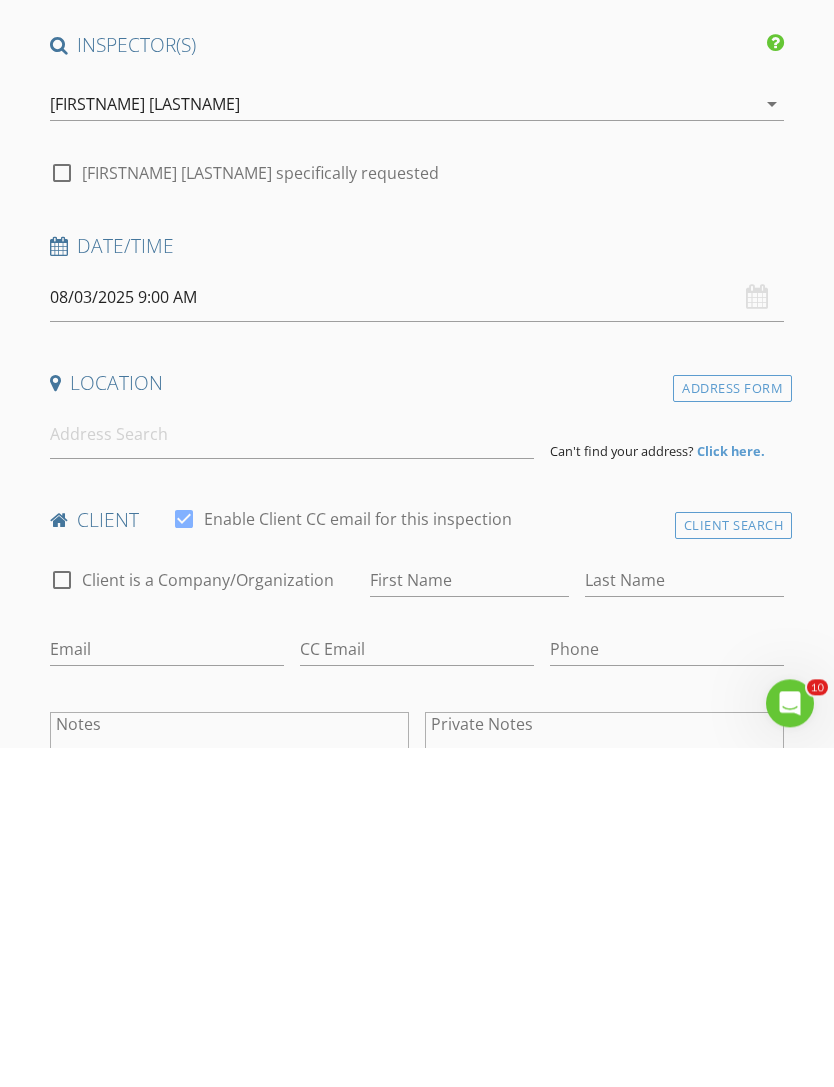 scroll, scrollTop: 25, scrollLeft: 0, axis: vertical 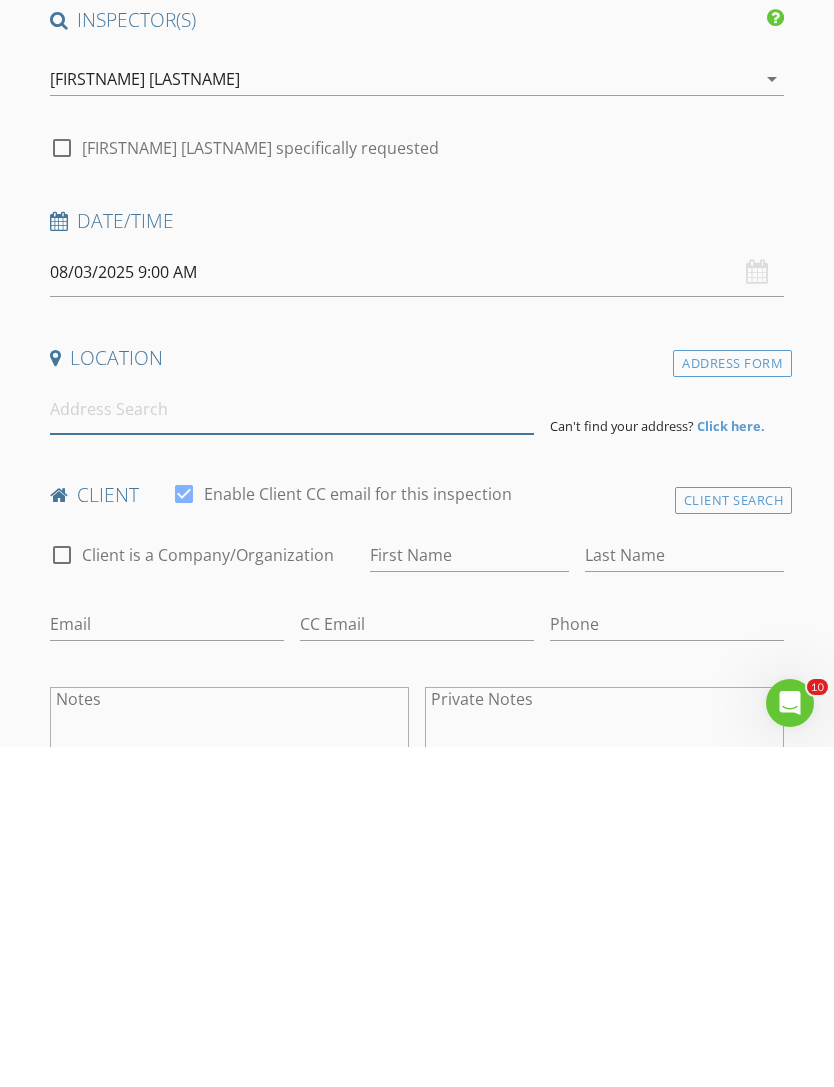 click at bounding box center [292, 749] 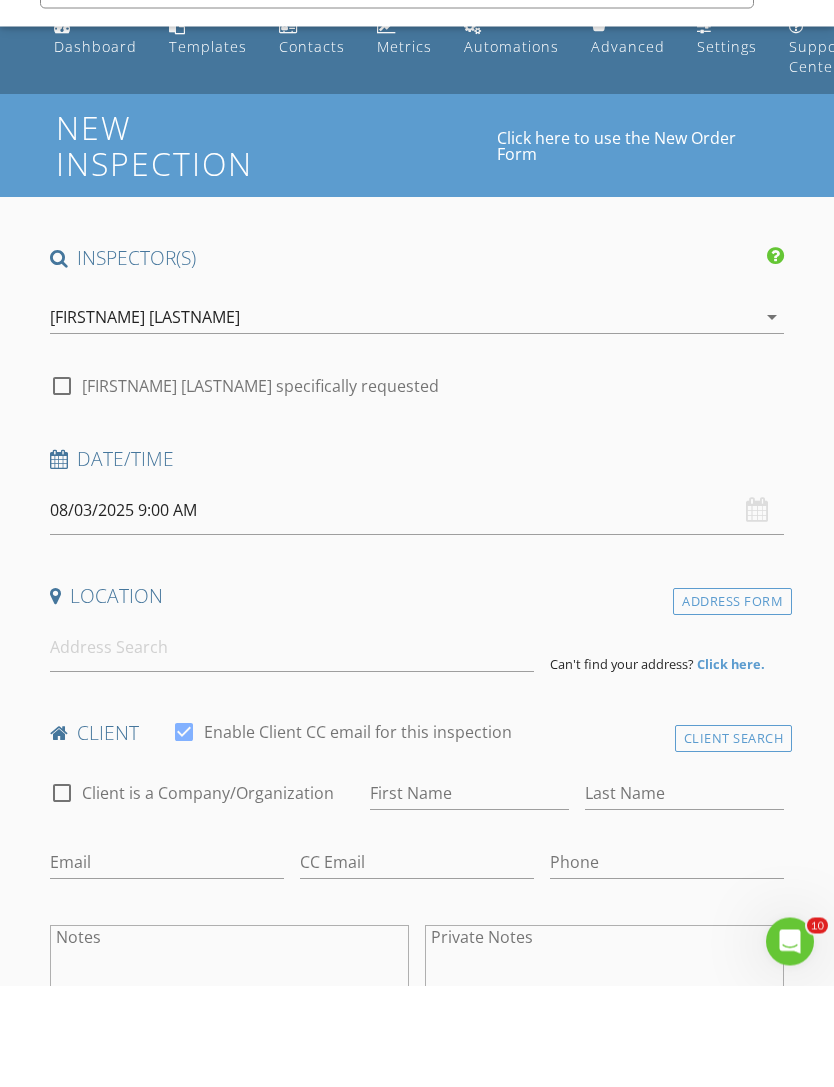click on "Chuck Fuda specifically requested" at bounding box center (260, 488) 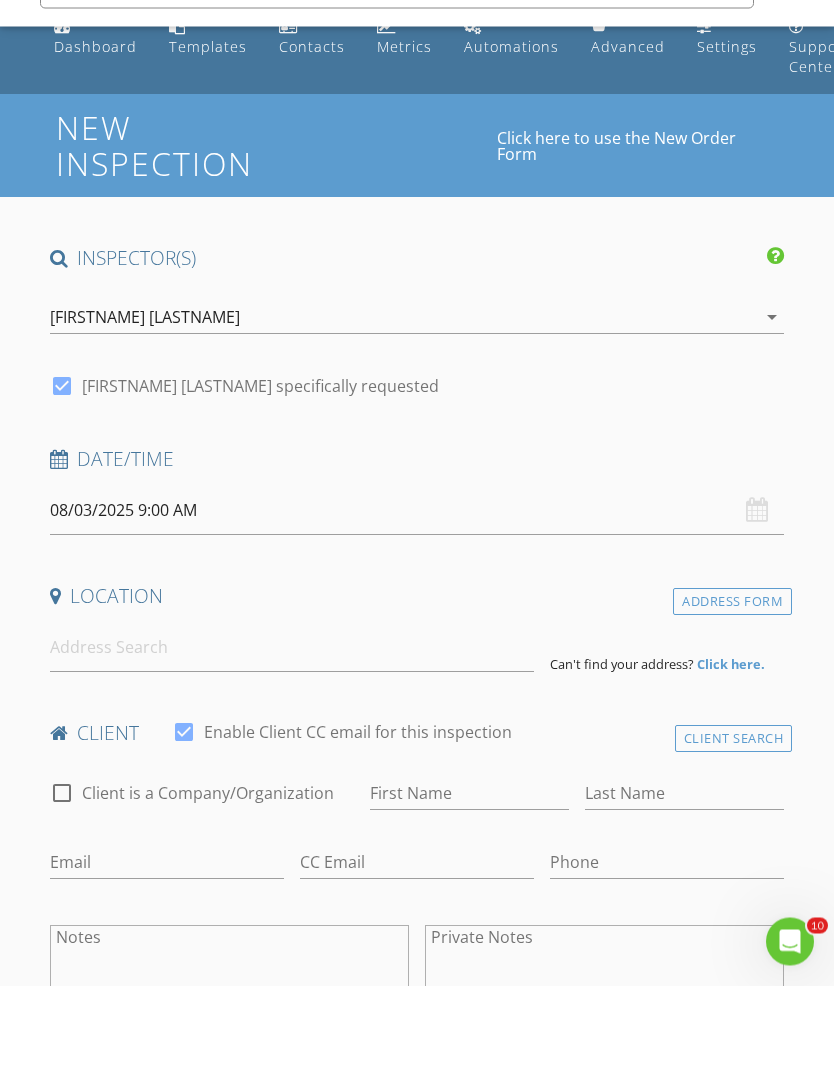 scroll, scrollTop: 127, scrollLeft: 0, axis: vertical 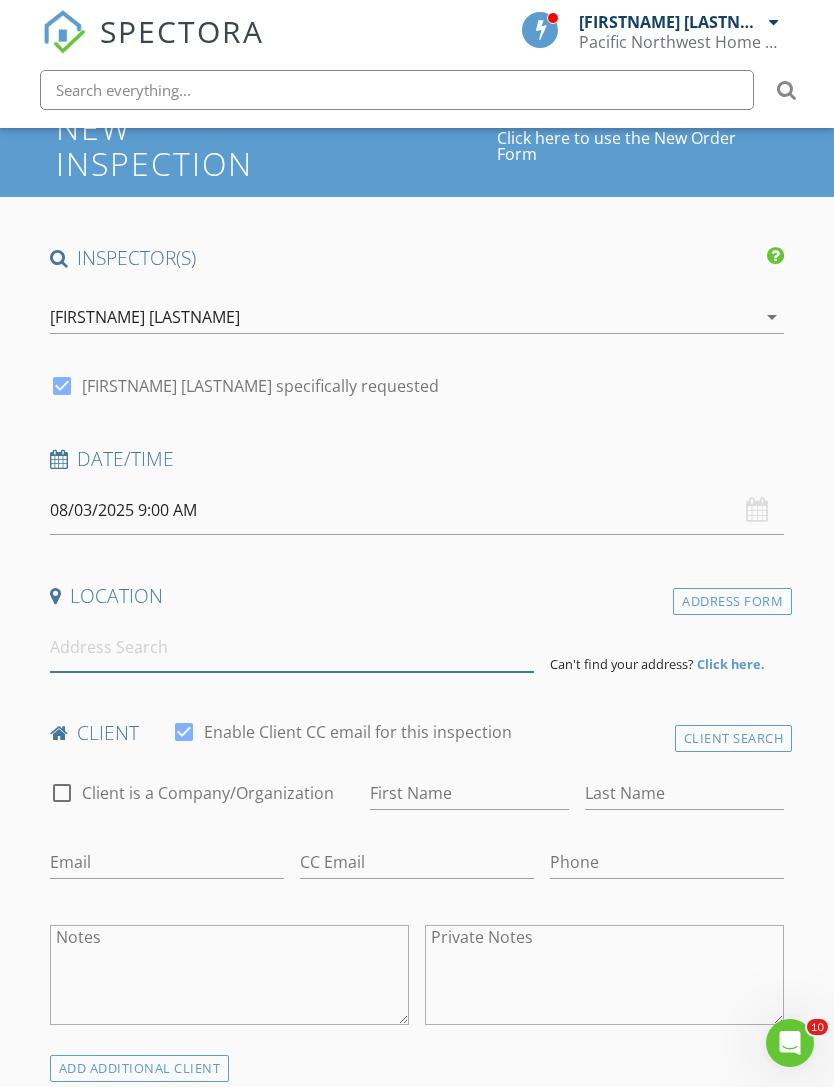 click at bounding box center [292, 647] 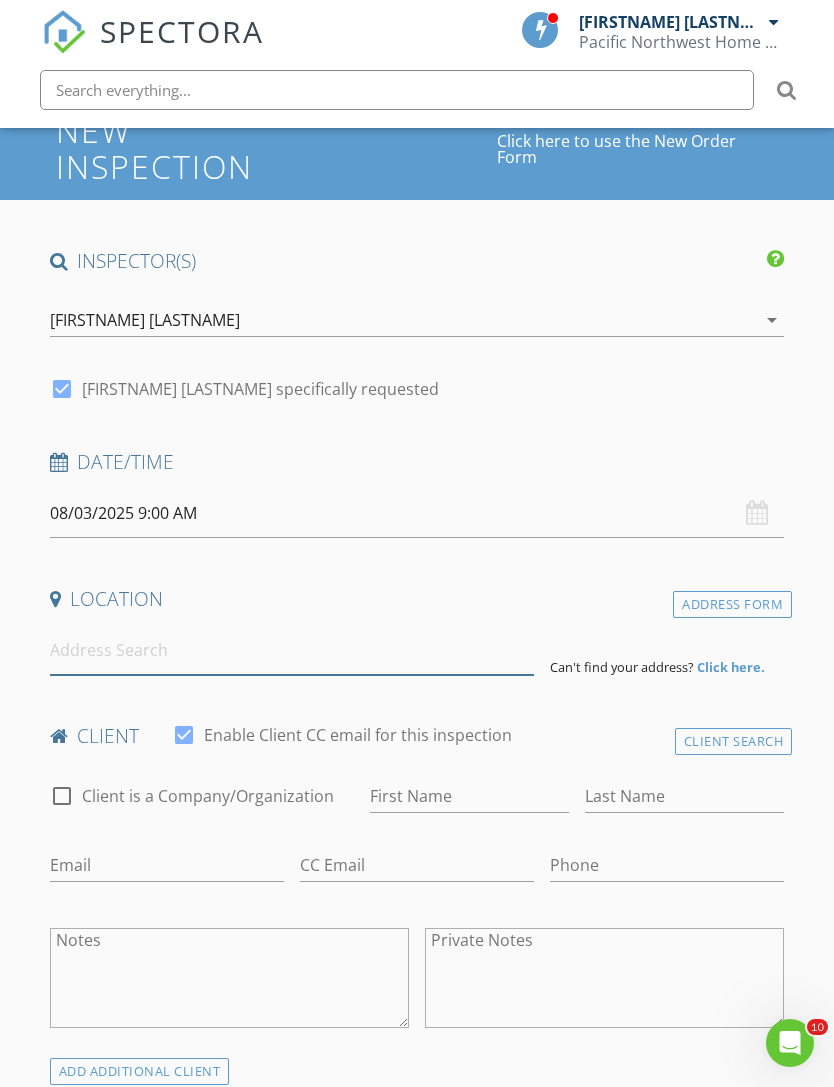 scroll, scrollTop: 105, scrollLeft: 0, axis: vertical 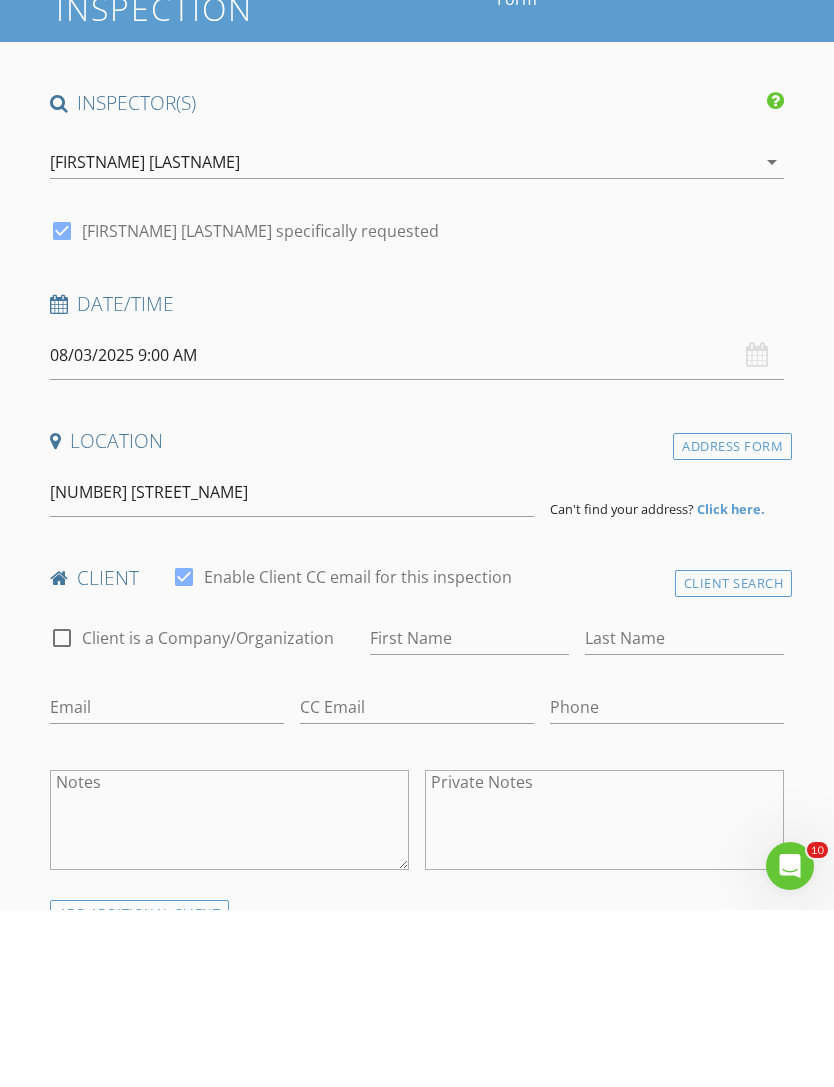 type on "1006 NE 126th St, Seattle, WA, USA" 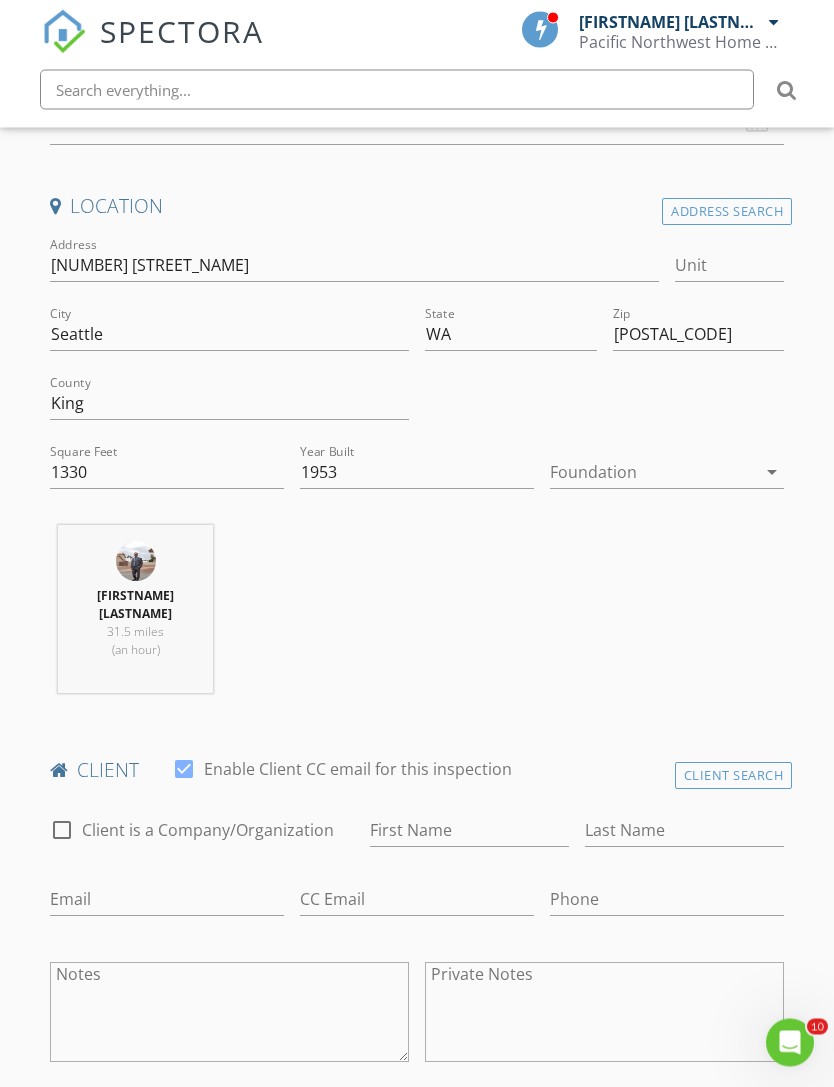scroll, scrollTop: 568, scrollLeft: 0, axis: vertical 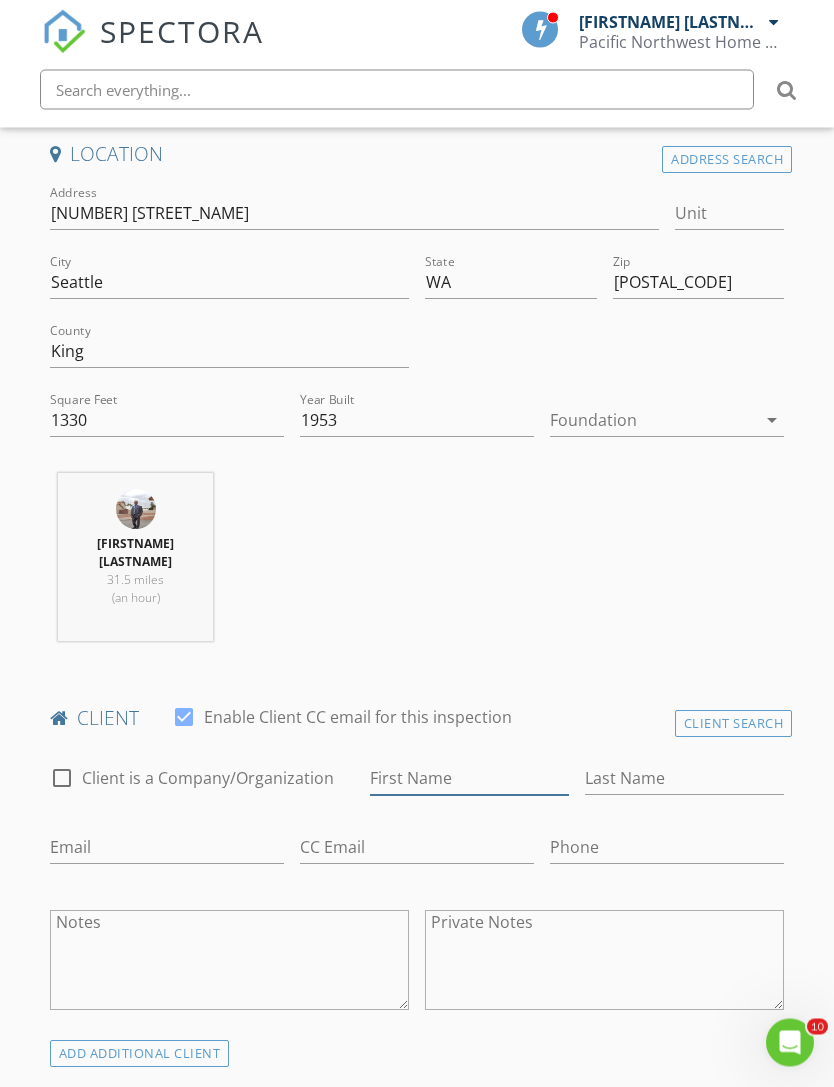 click on "First Name" at bounding box center (469, 779) 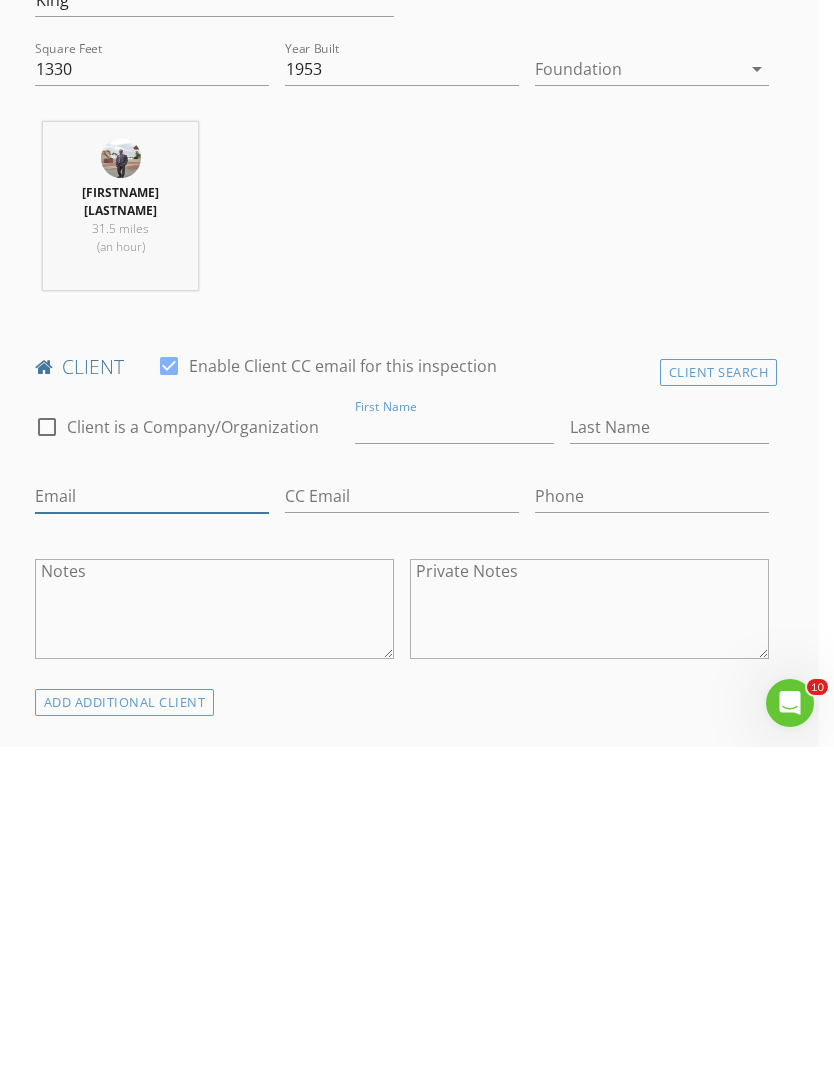 click on "Email" at bounding box center (152, 836) 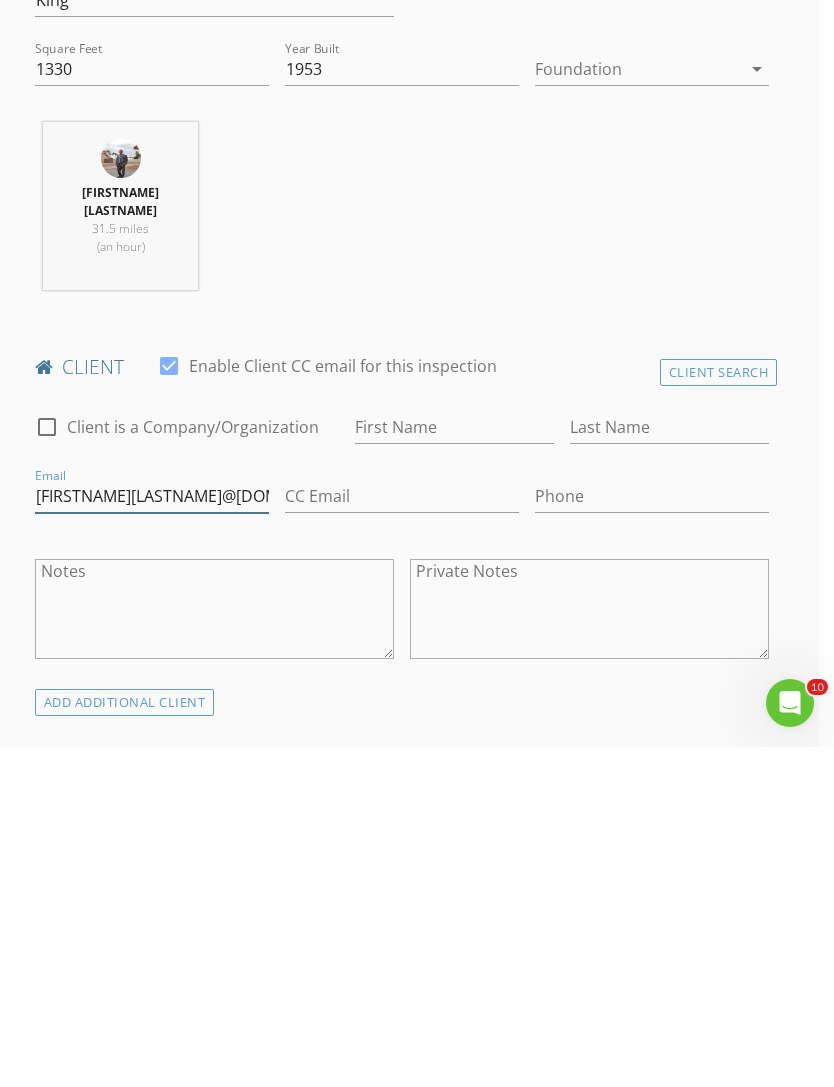 scroll, scrollTop: 580, scrollLeft: 0, axis: vertical 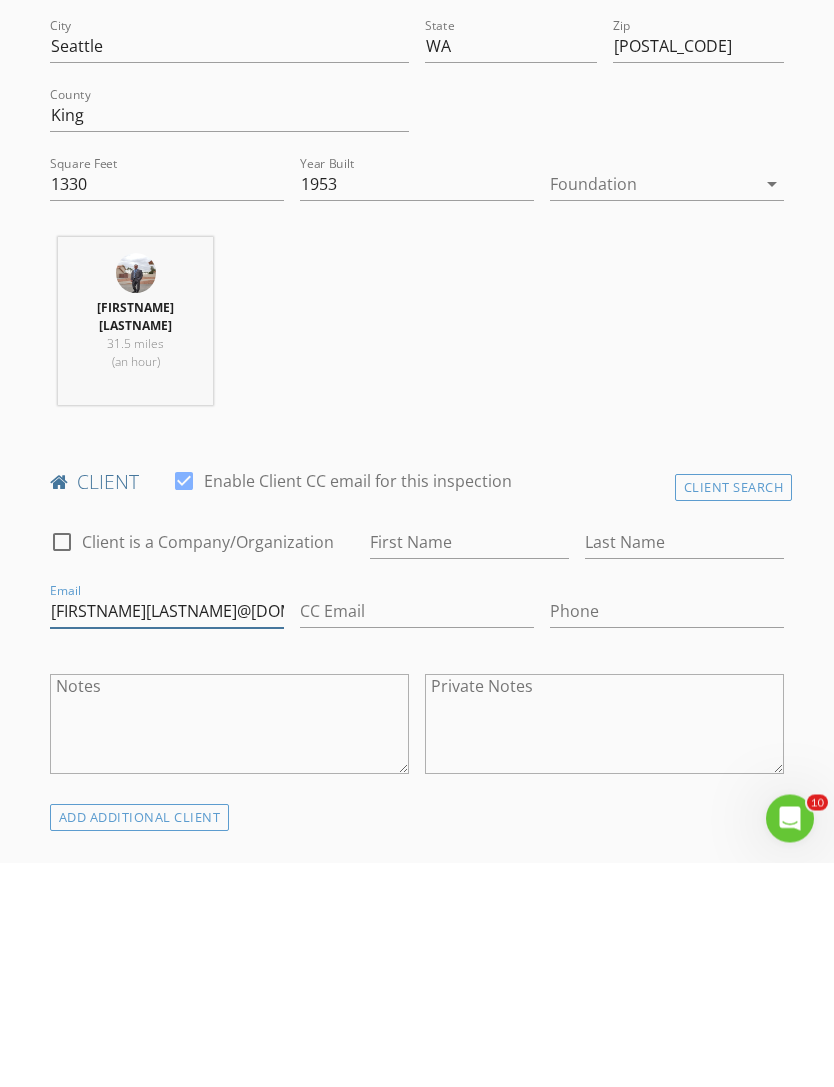 type on "[NAME]@[DOMAIN]" 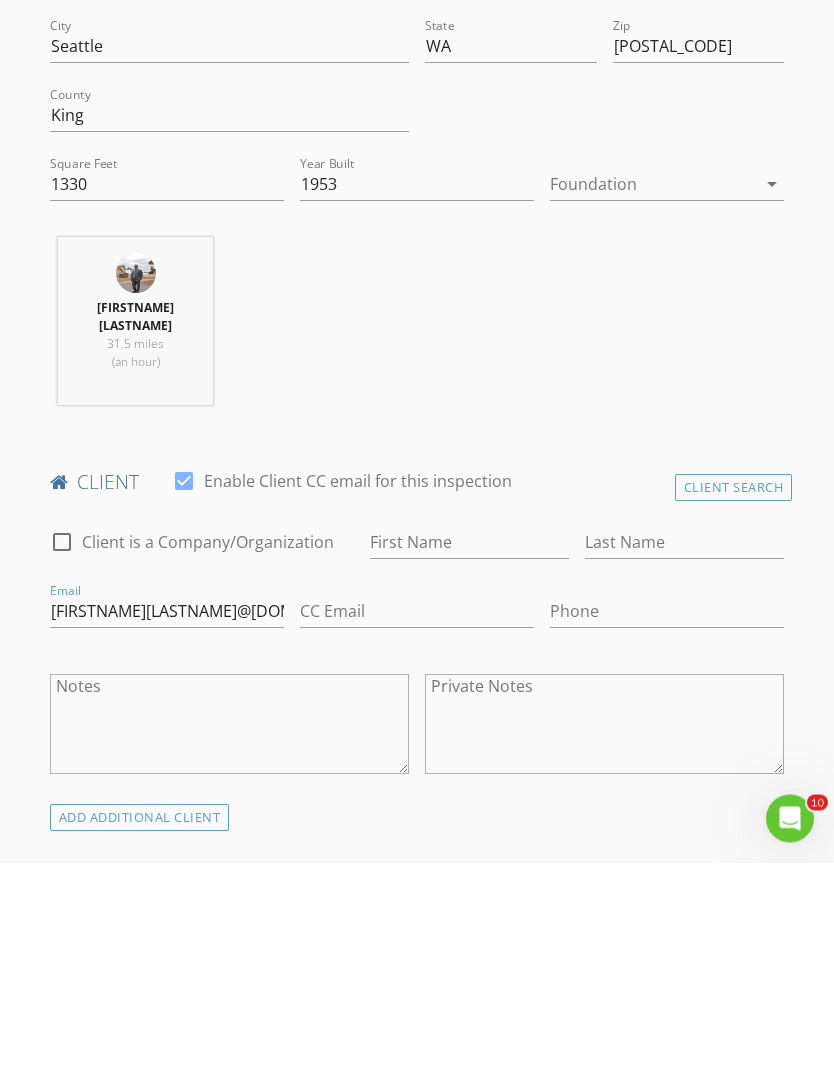 click on "First Name" at bounding box center (469, 771) 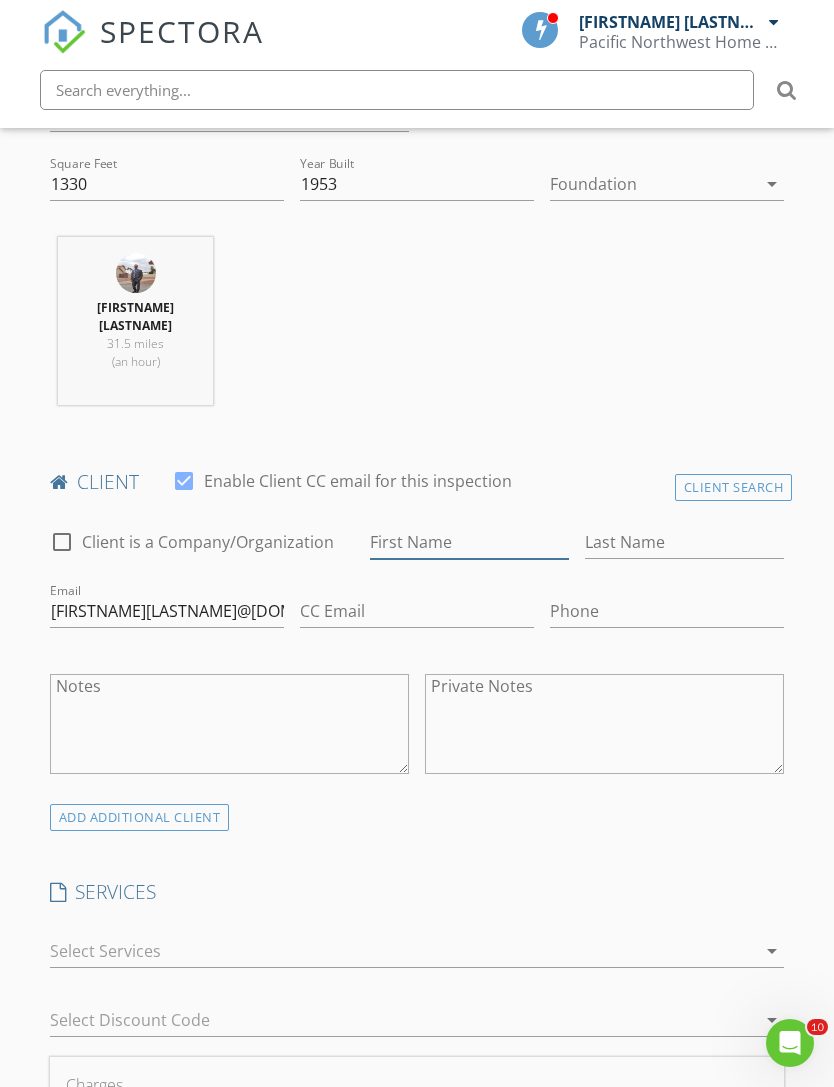 click on "First Name" at bounding box center (469, 542) 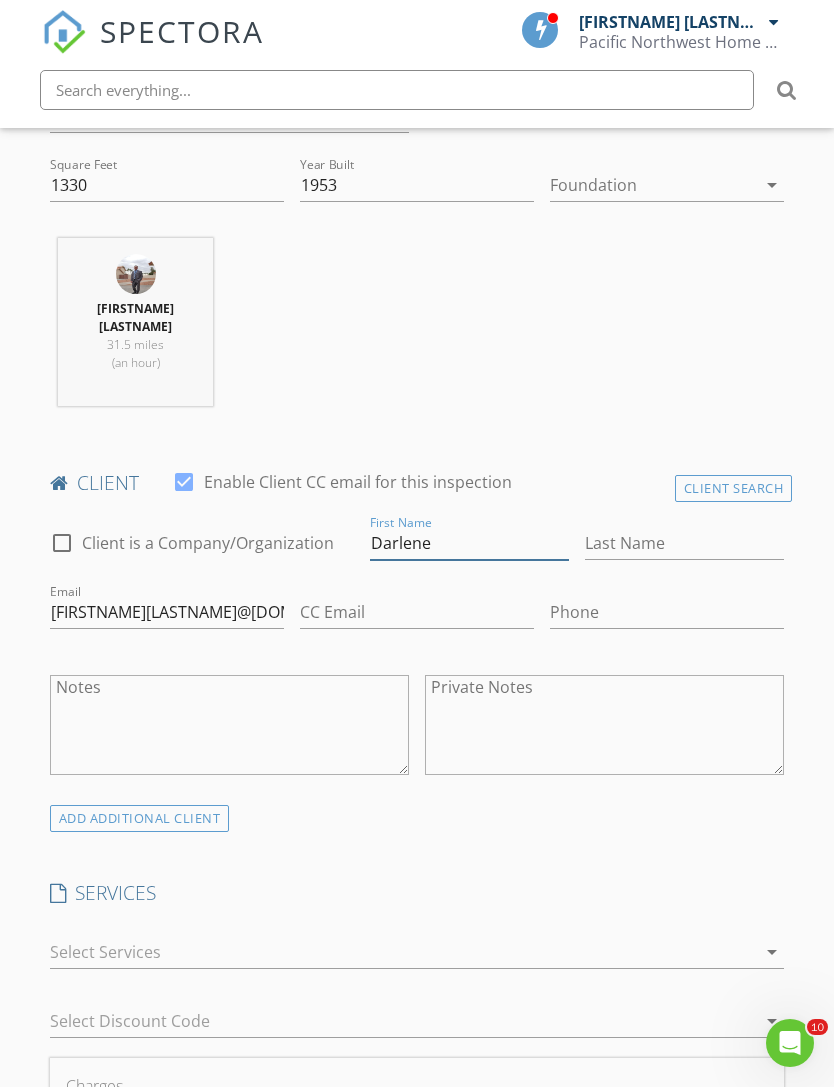 type on "Darlene" 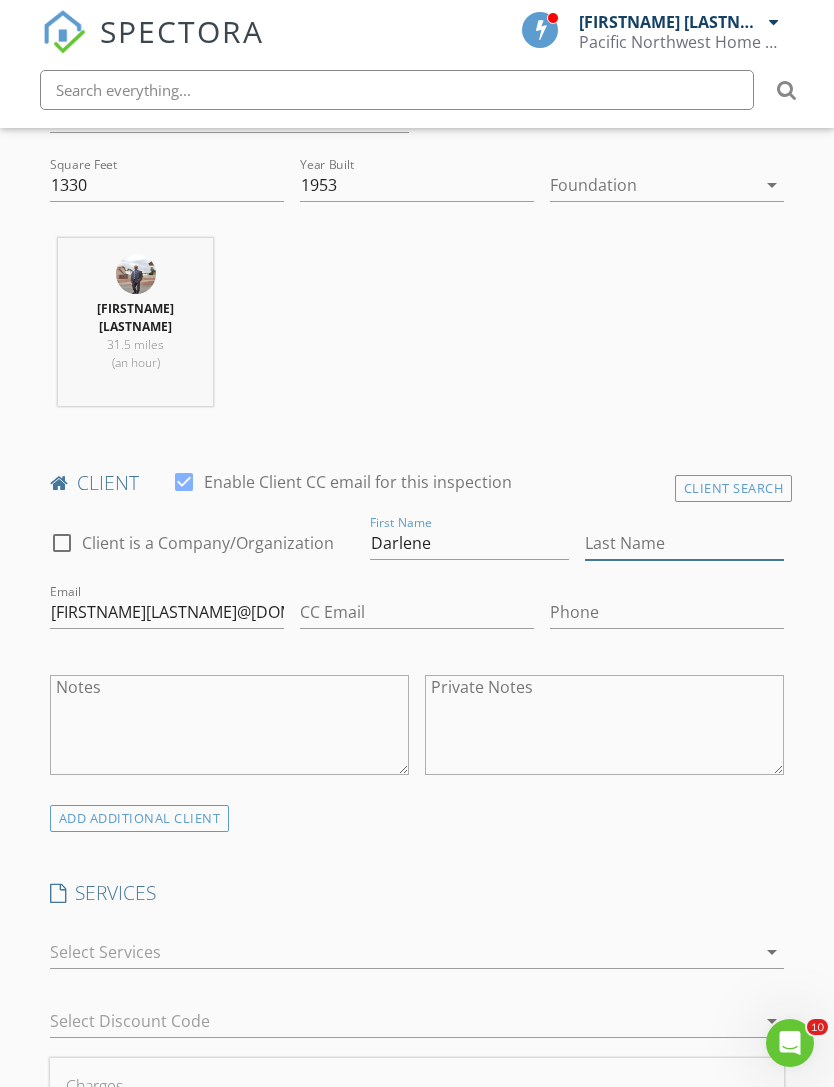 click on "Last Name" at bounding box center (684, 543) 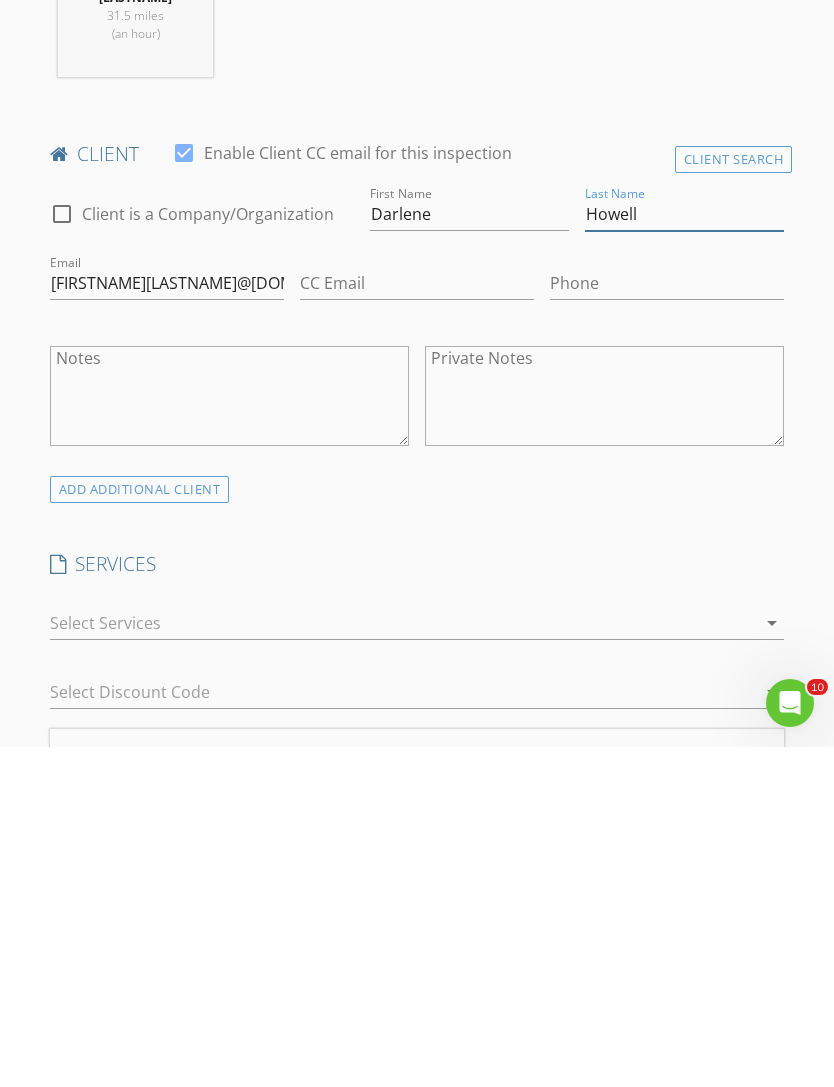 scroll, scrollTop: 825, scrollLeft: 0, axis: vertical 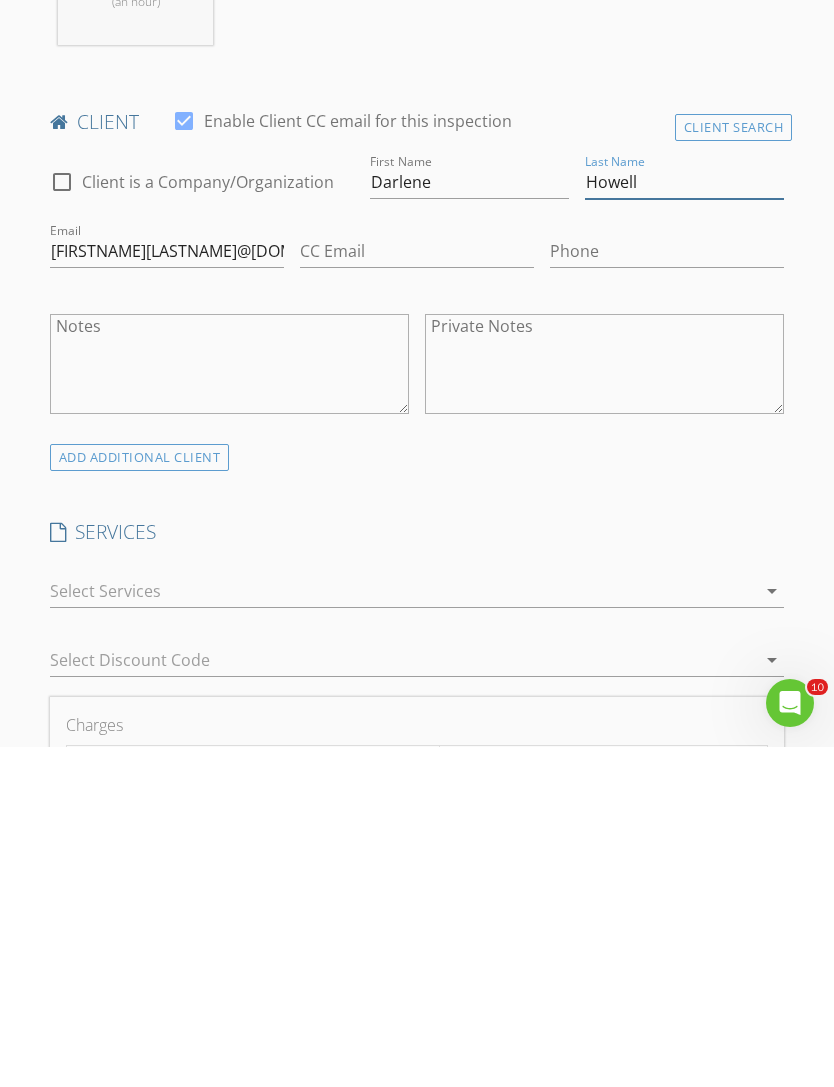 type on "Howell" 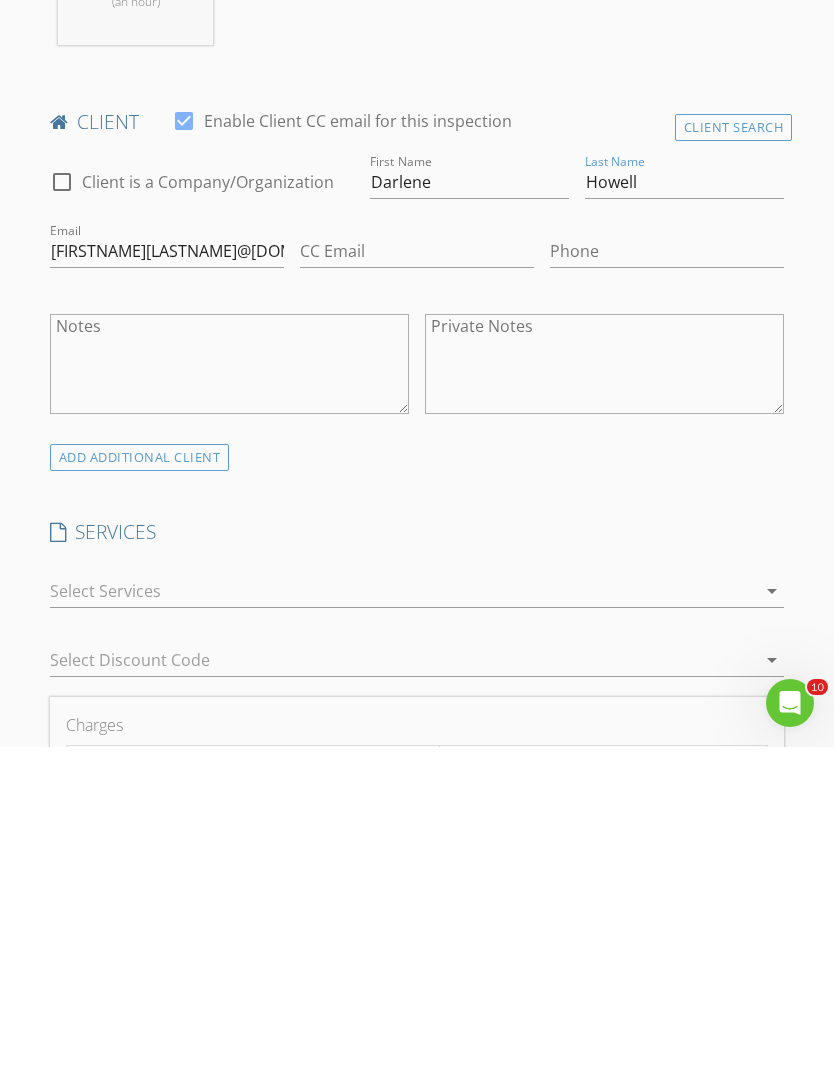 click on "arrow_drop_down" at bounding box center [772, 931] 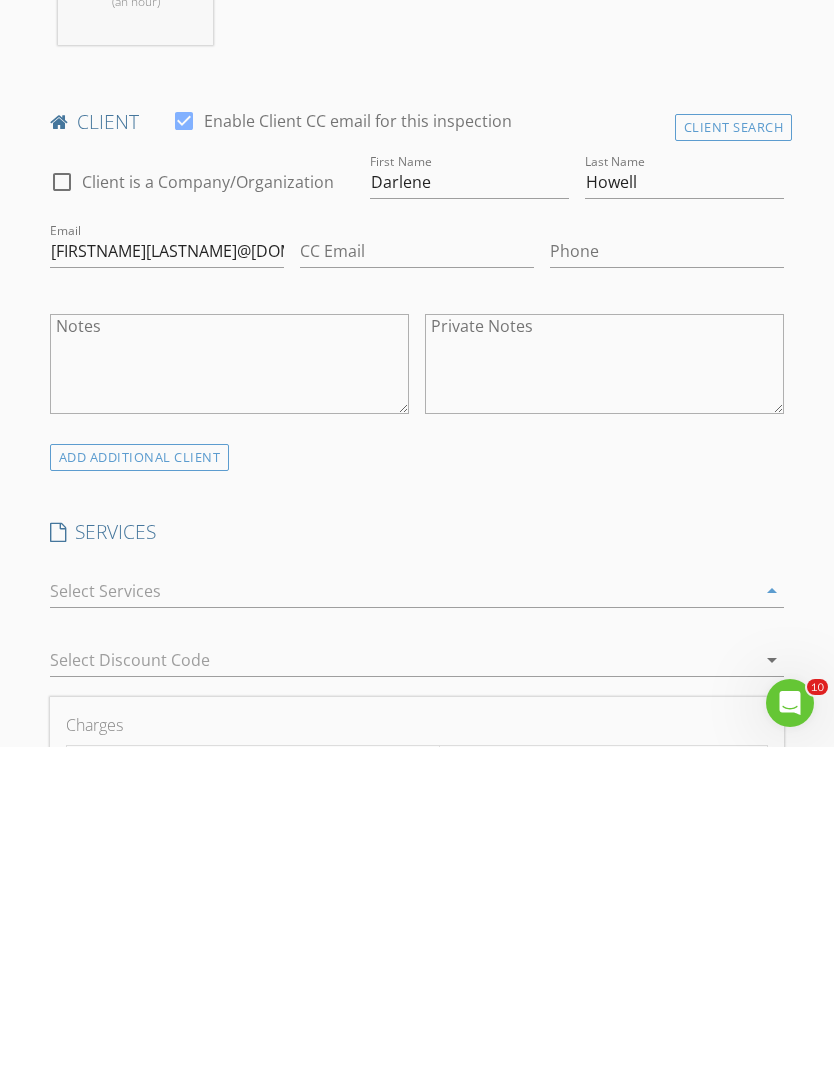 scroll, scrollTop: 1166, scrollLeft: 0, axis: vertical 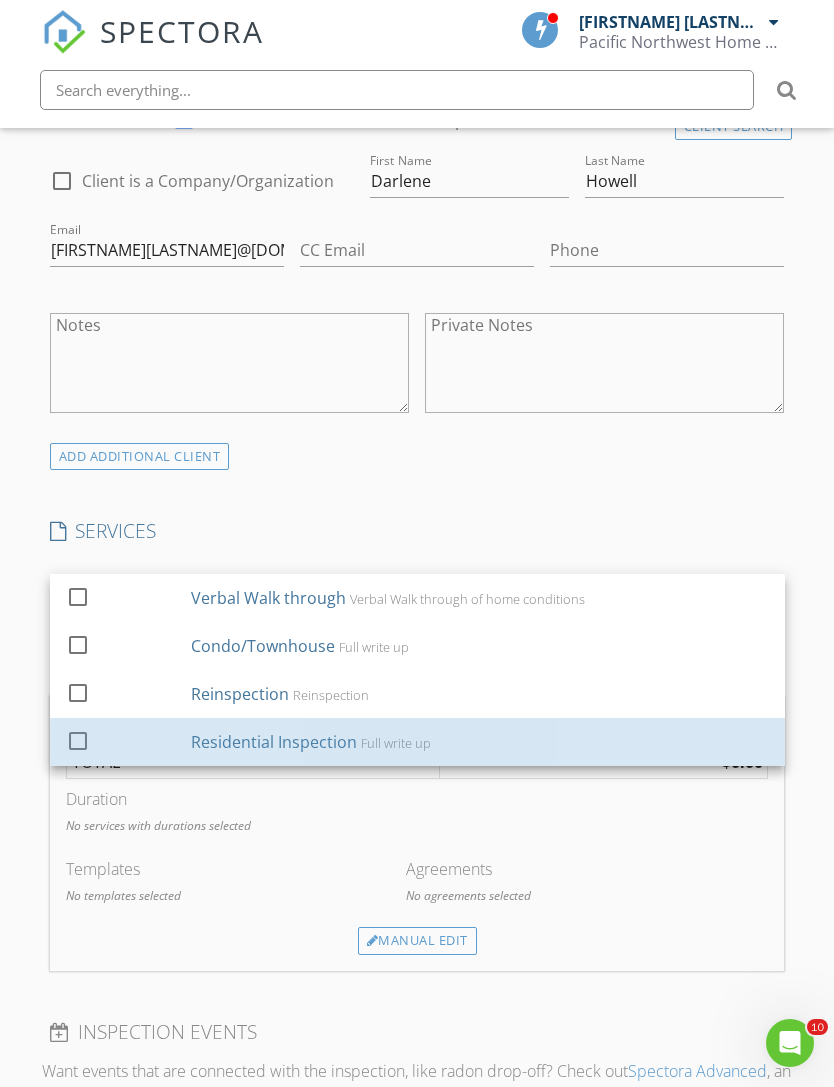 click on "Residential Inspection" at bounding box center (274, 742) 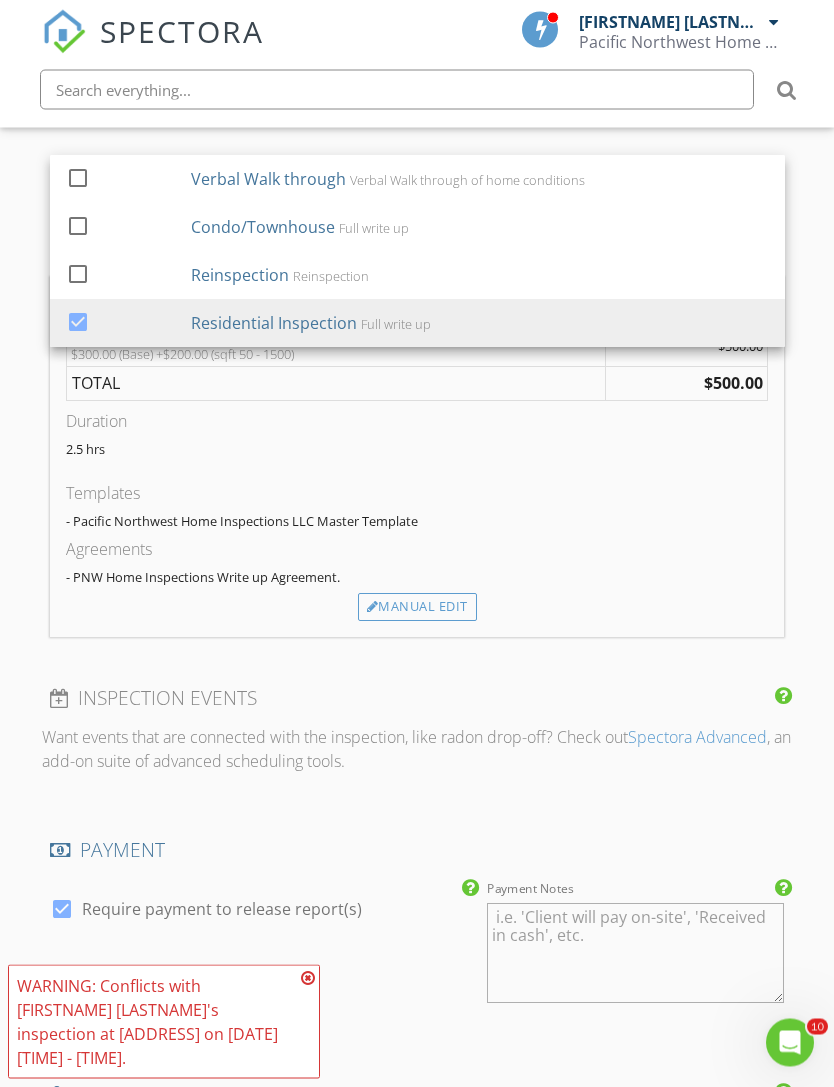 scroll, scrollTop: 1586, scrollLeft: 0, axis: vertical 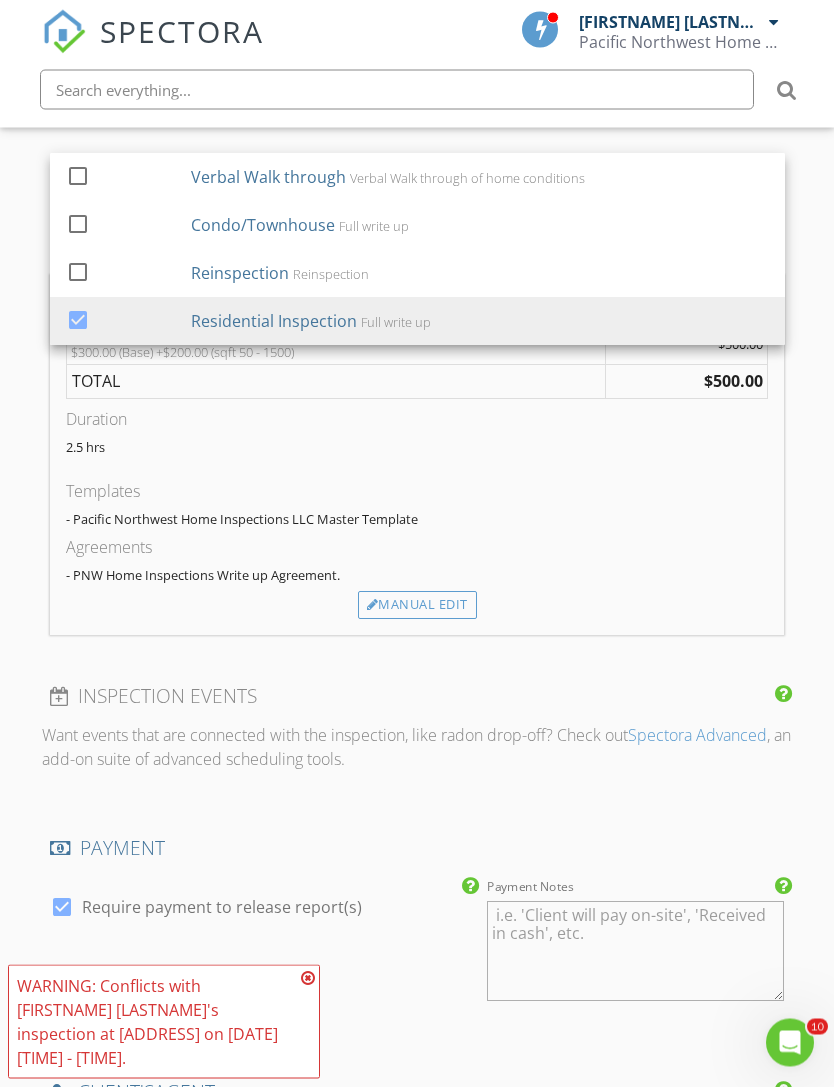 click at bounding box center (308, 978) 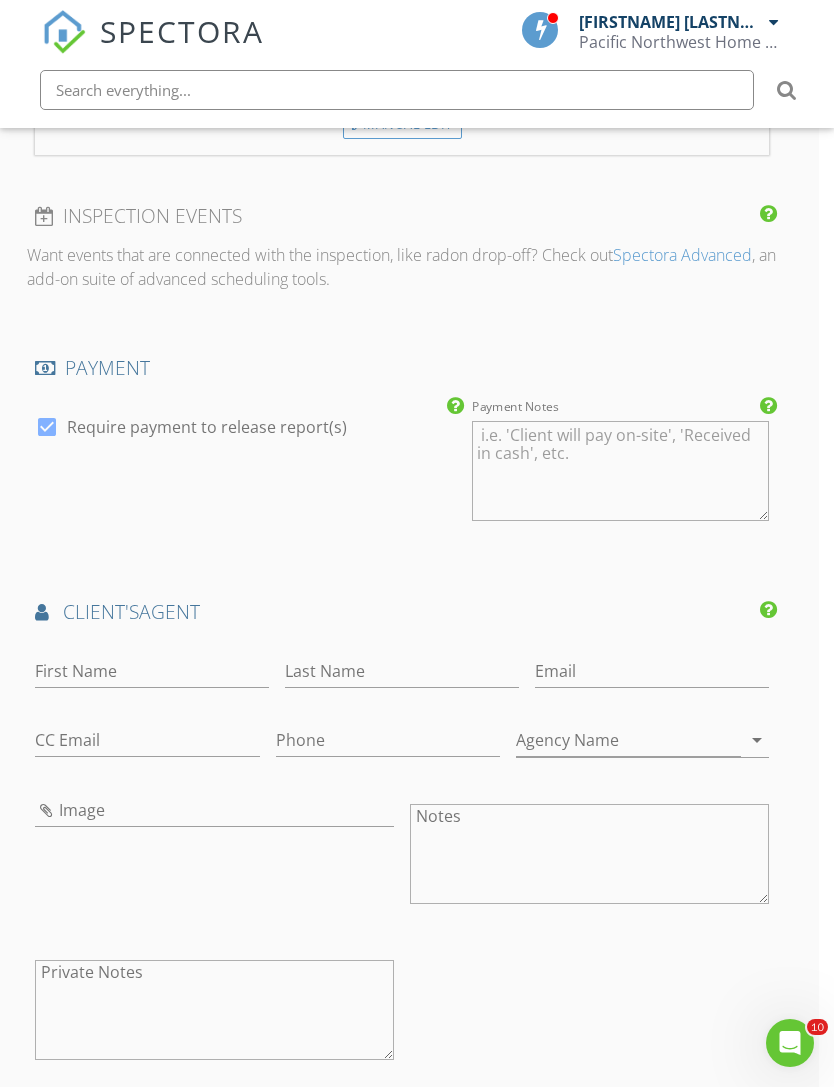 scroll, scrollTop: 2107, scrollLeft: 15, axis: both 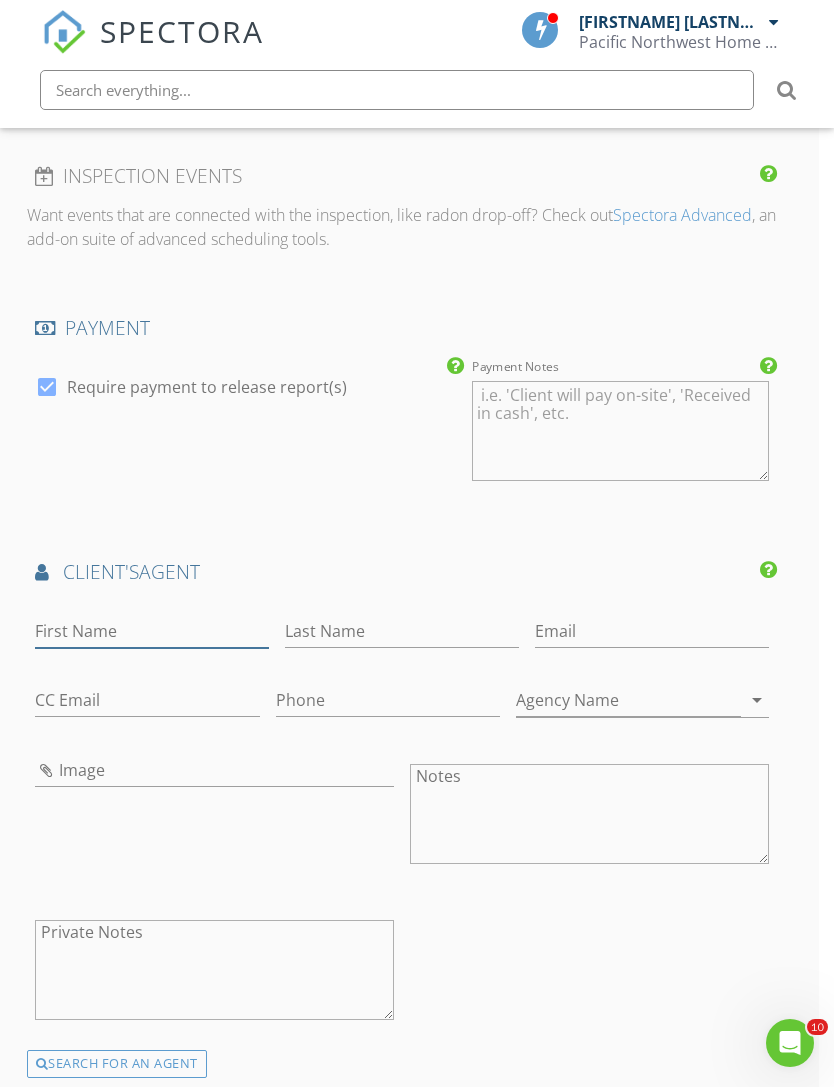 click on "First Name" at bounding box center (152, 631) 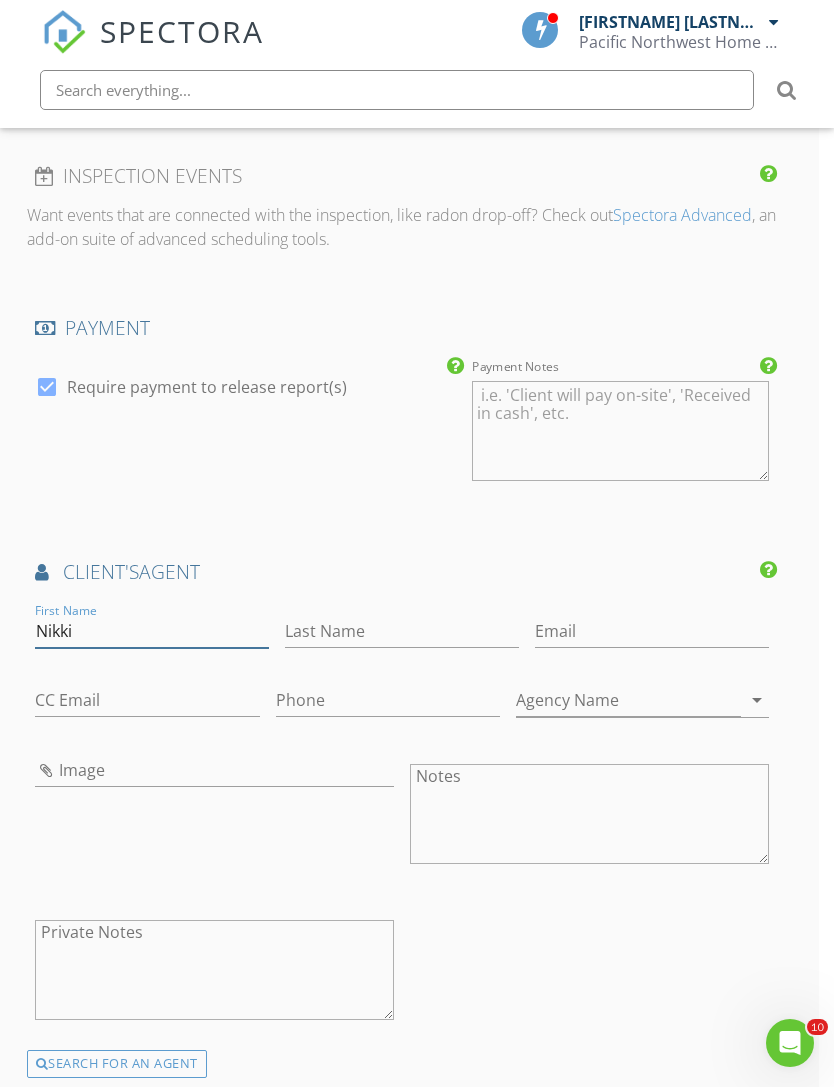 type on "Nikki" 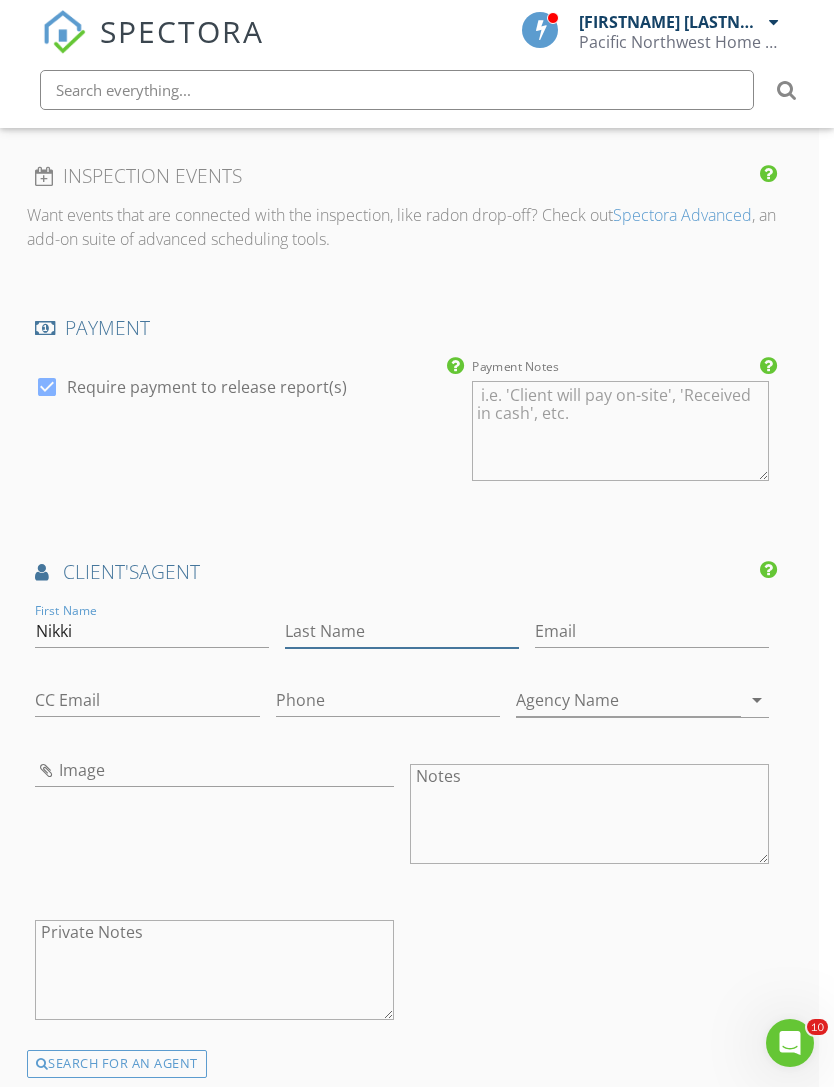 click on "Last Name" at bounding box center [402, 631] 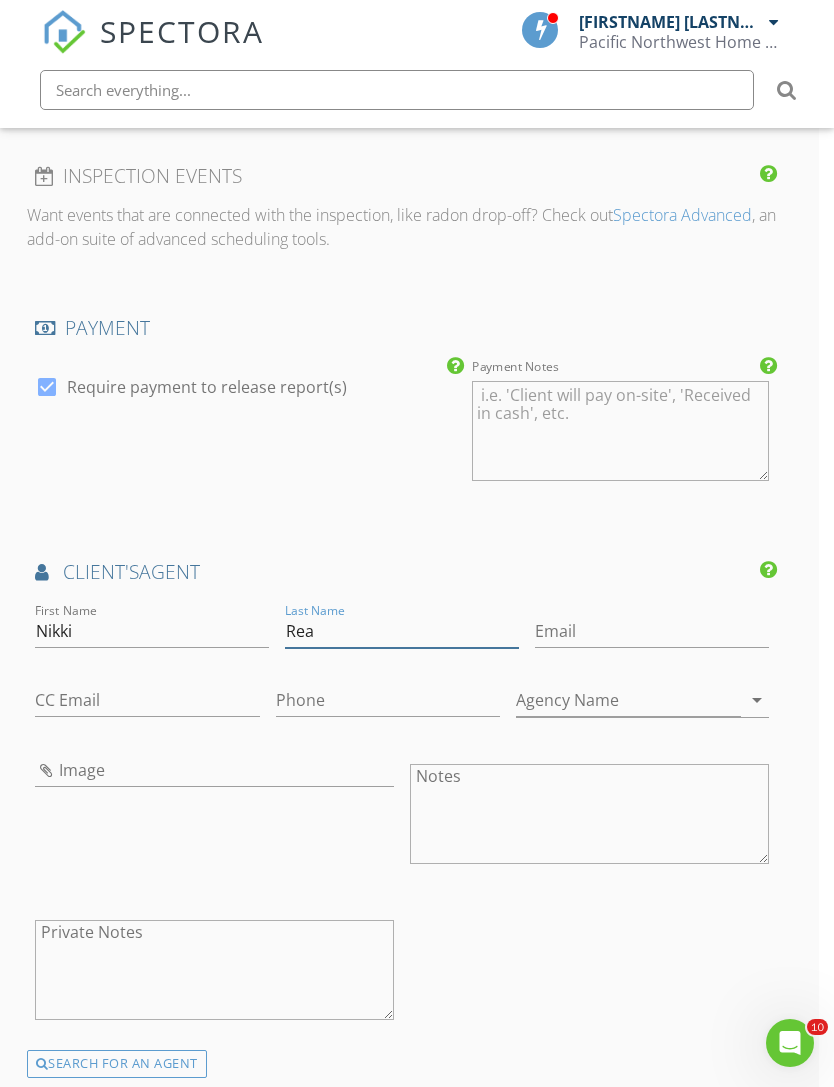 type on "Rea" 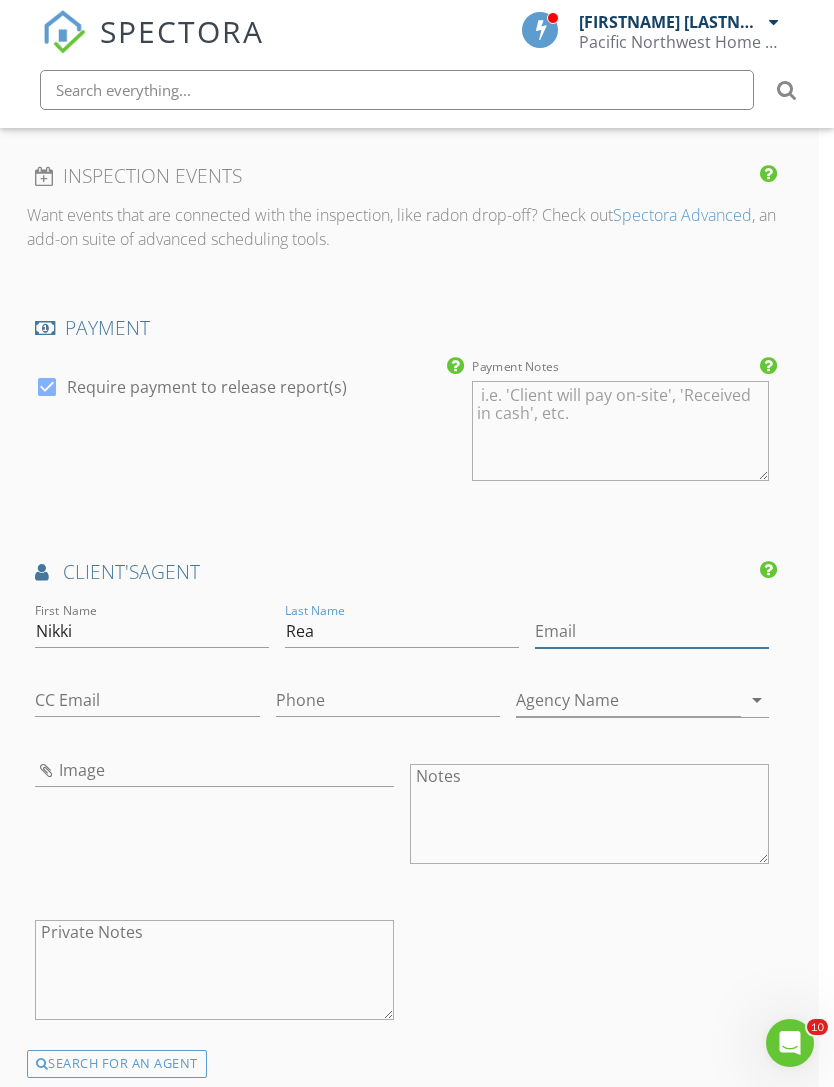 click on "Email" at bounding box center [652, 631] 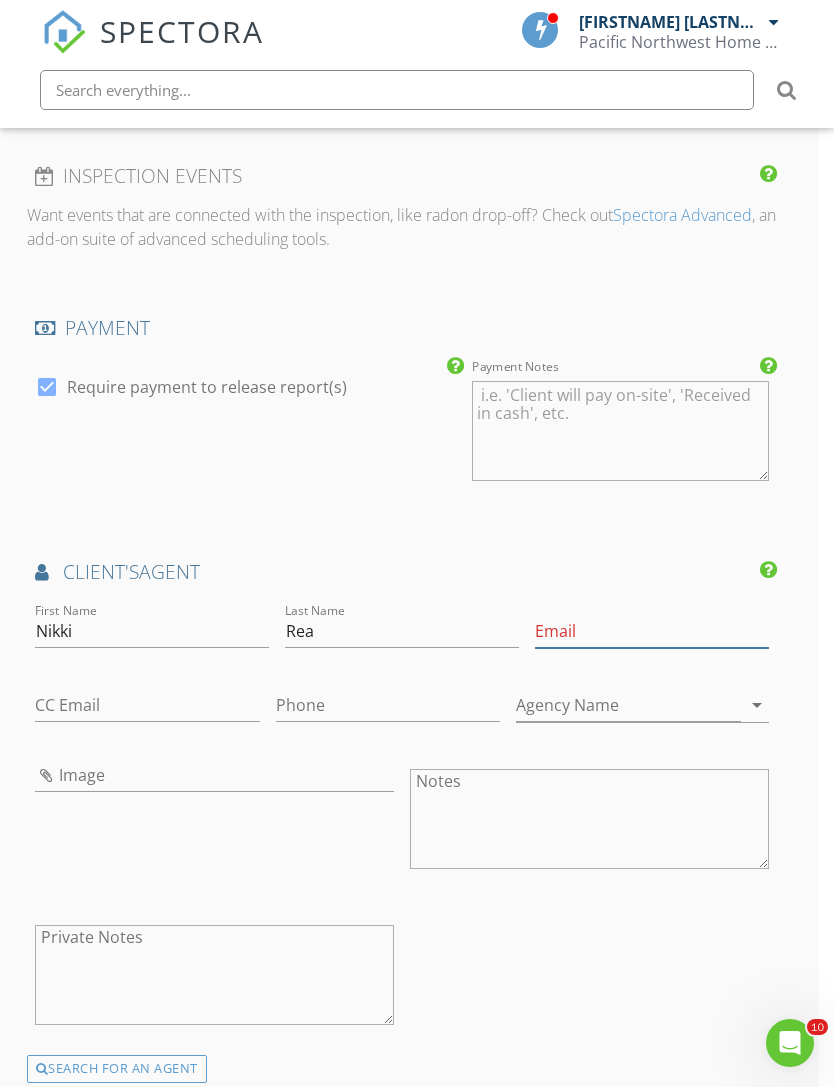 scroll, scrollTop: 2293, scrollLeft: 0, axis: vertical 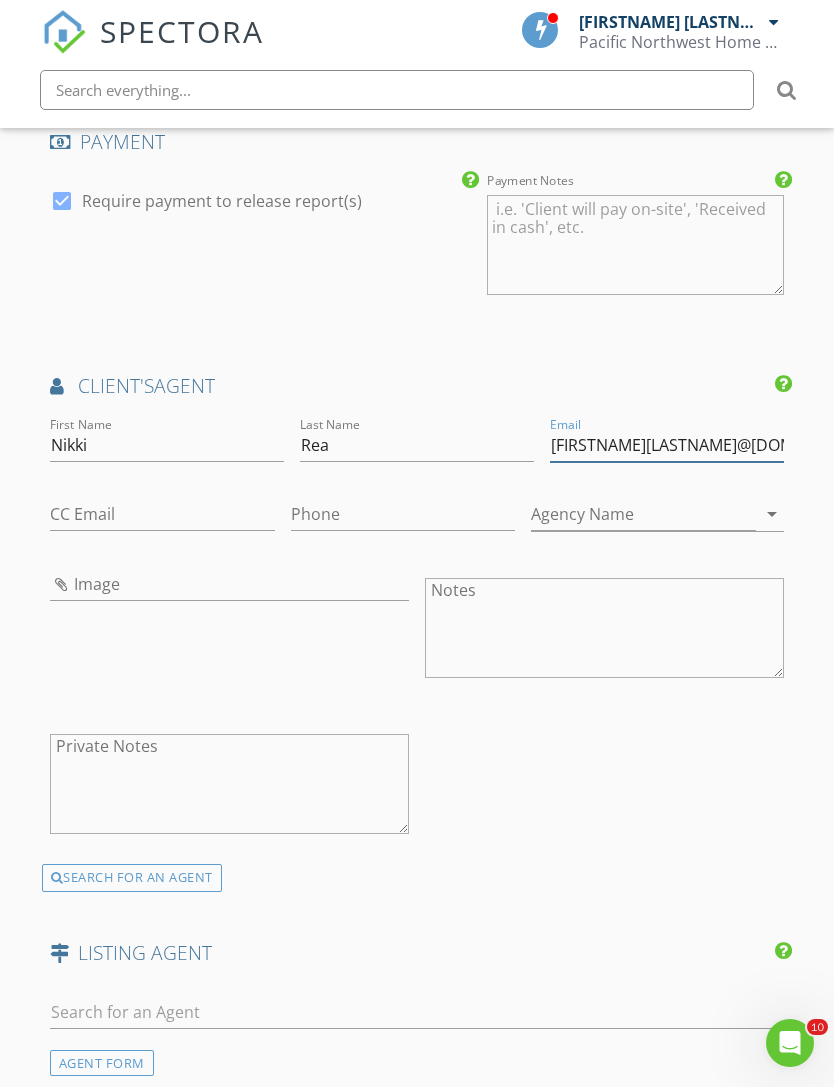 type on "NikkiRea.broker@gmail.com" 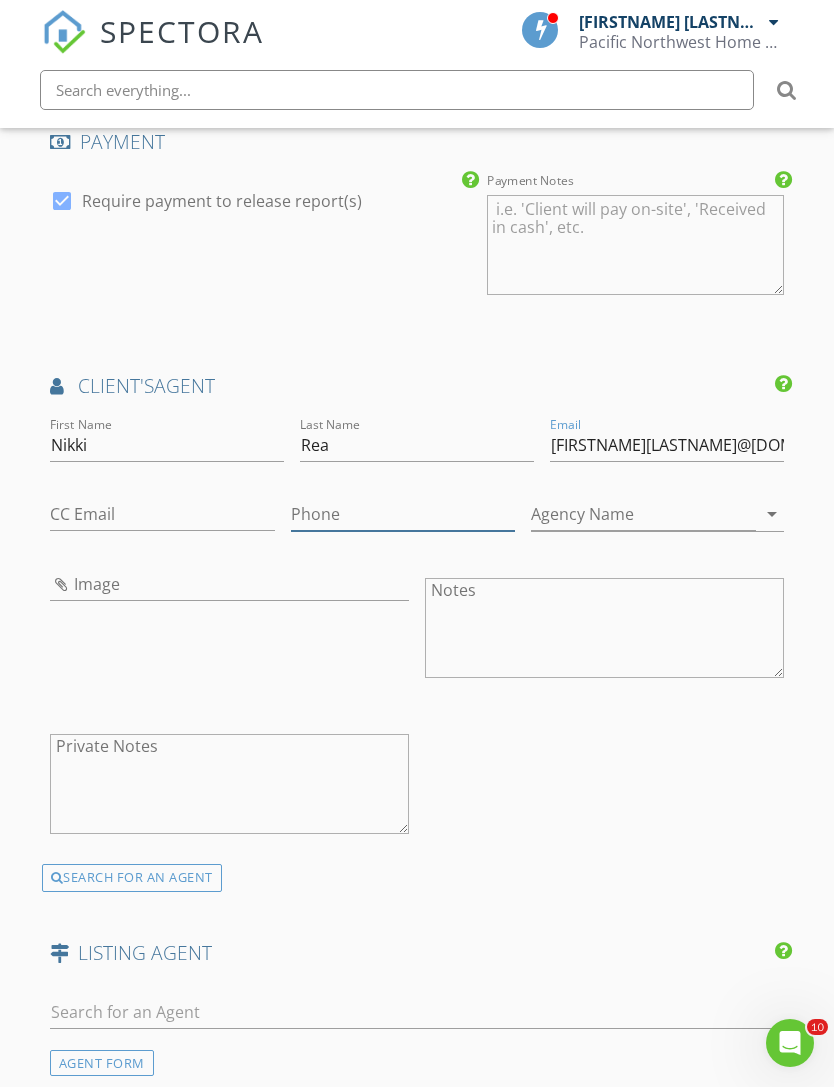 click on "Phone" at bounding box center [403, 514] 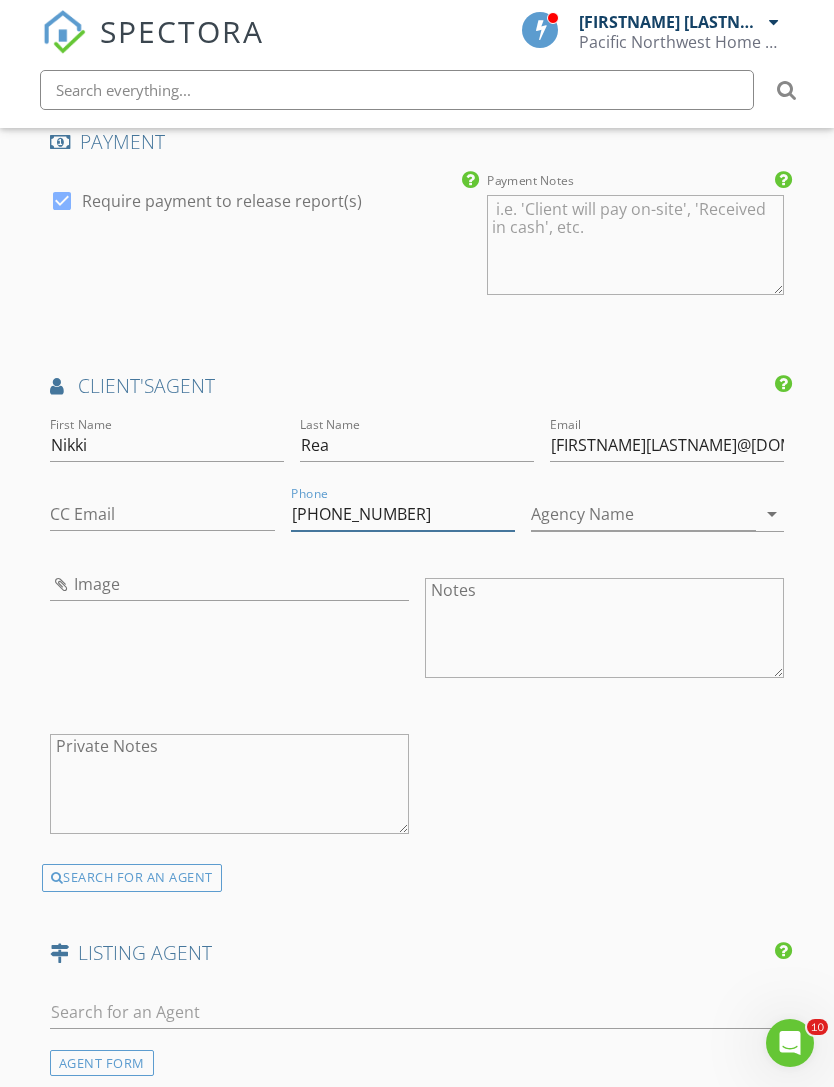 type on "[PHONE]" 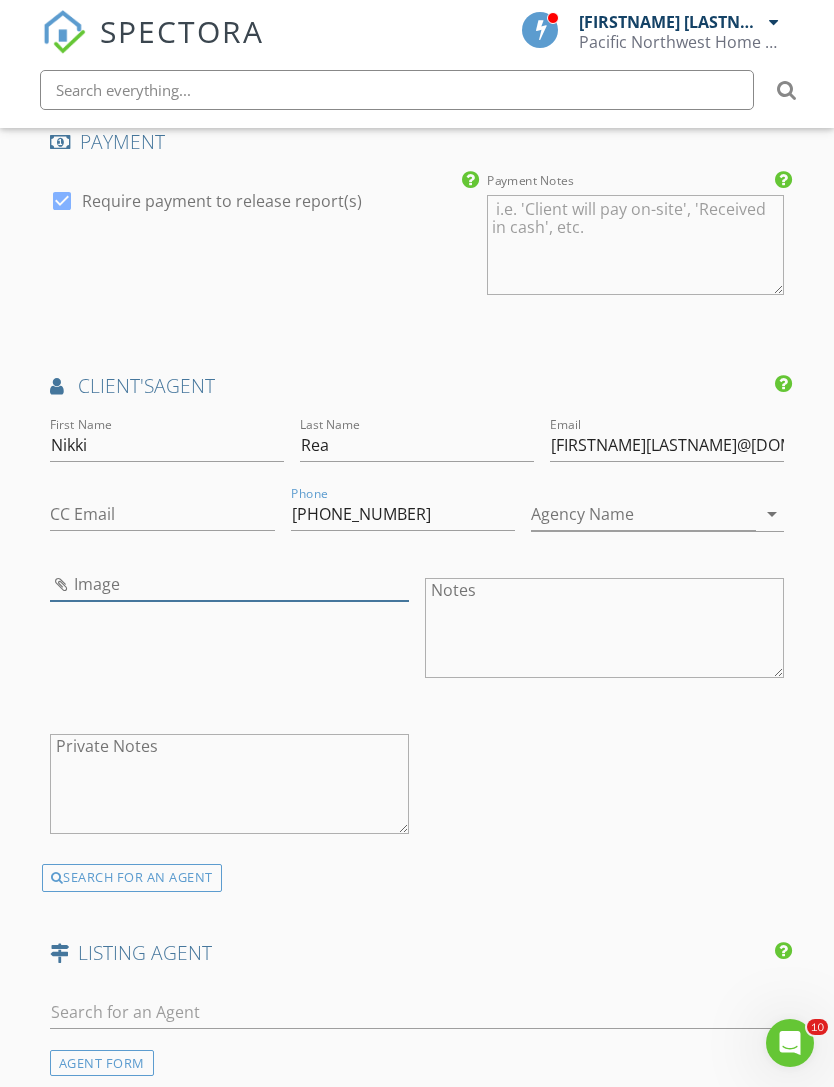 click at bounding box center [229, 584] 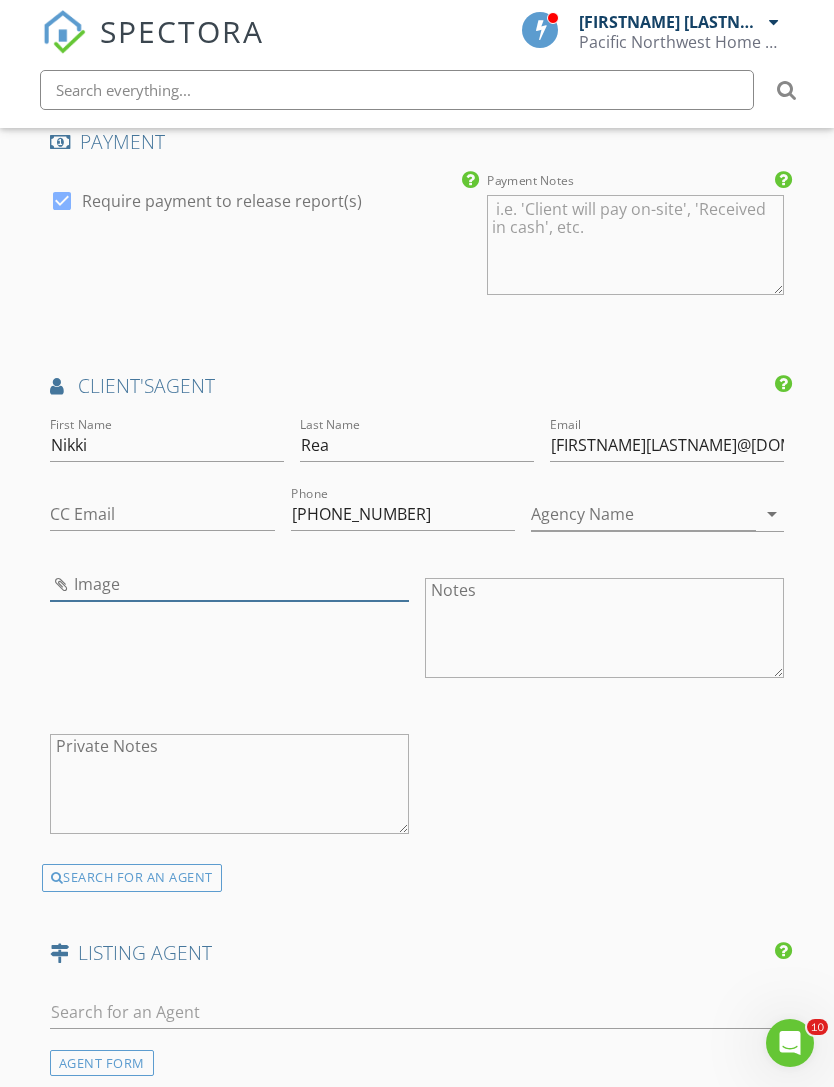 type on "IMG_1292.jpeg" 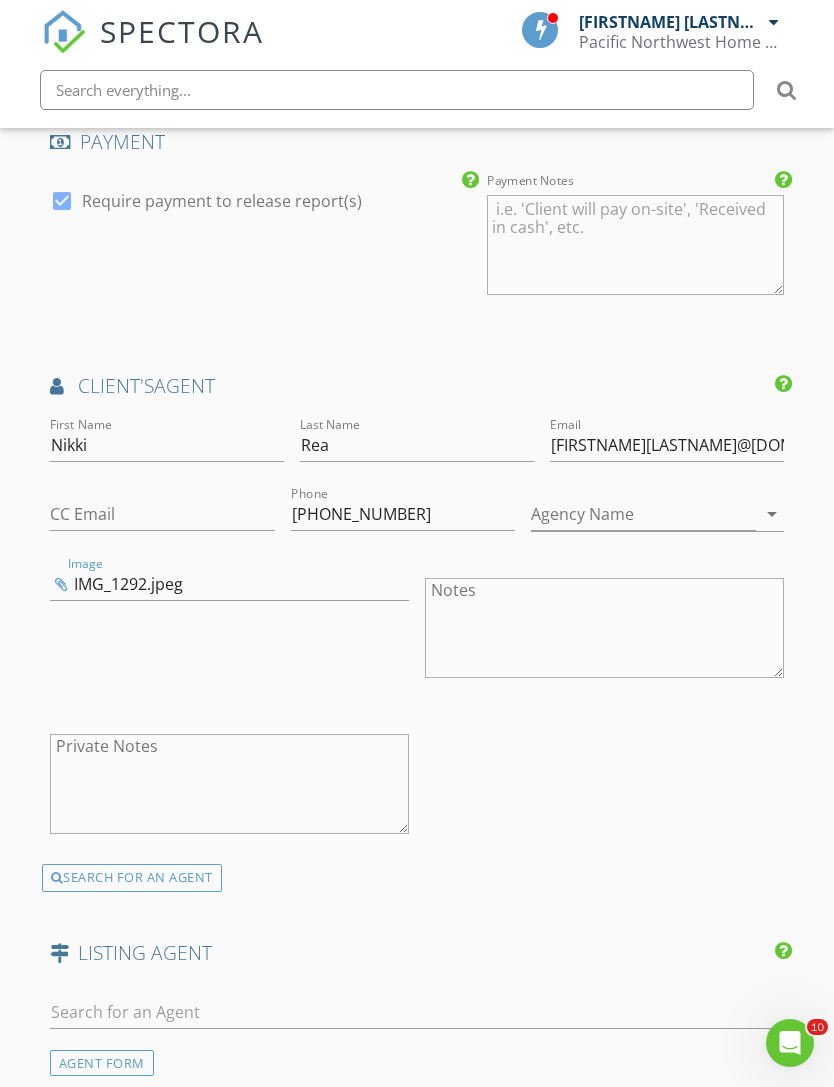 click on "Agency Name arrow_drop_down" at bounding box center (657, 519) 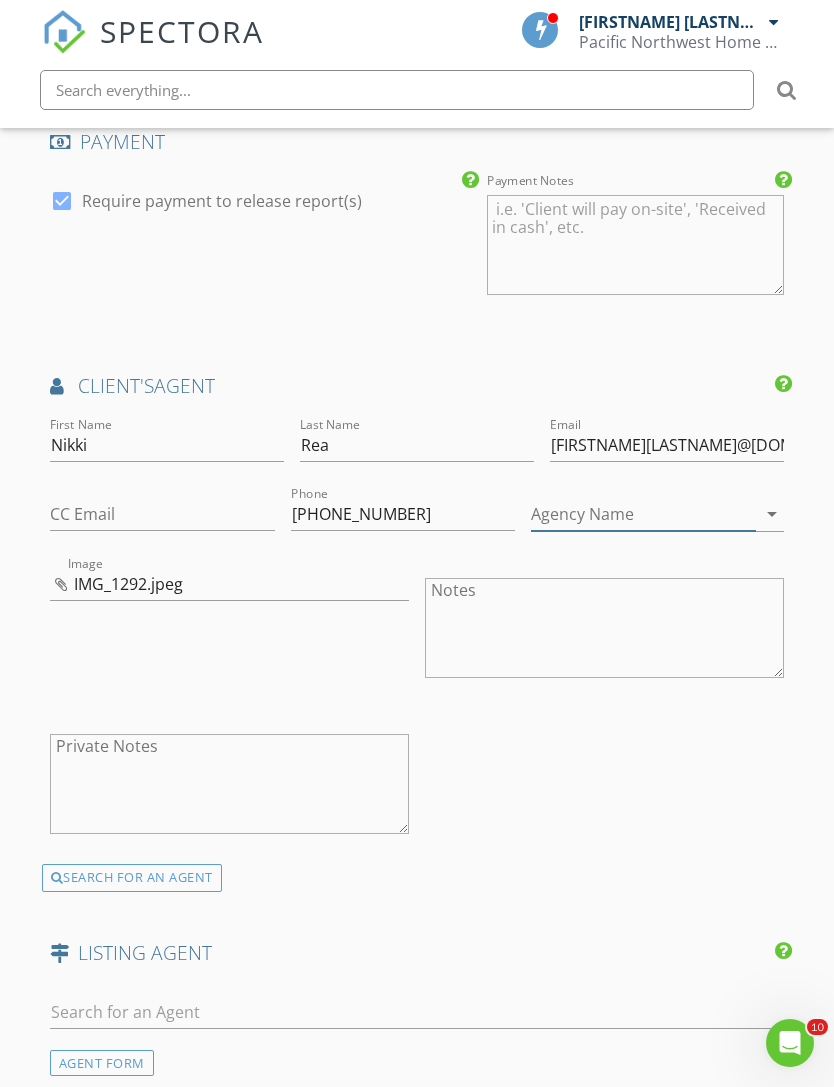 click on "arrow_drop_down" at bounding box center (772, 514) 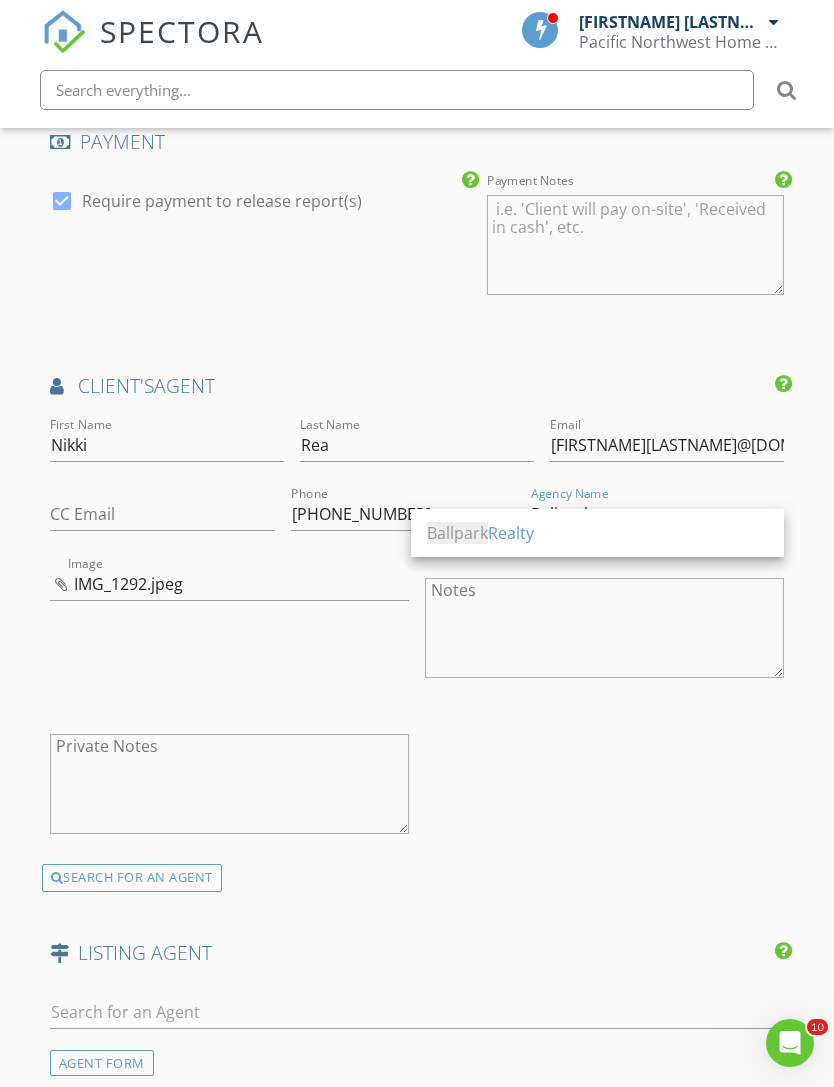 click on "Ballpark  Realty" at bounding box center (597, 533) 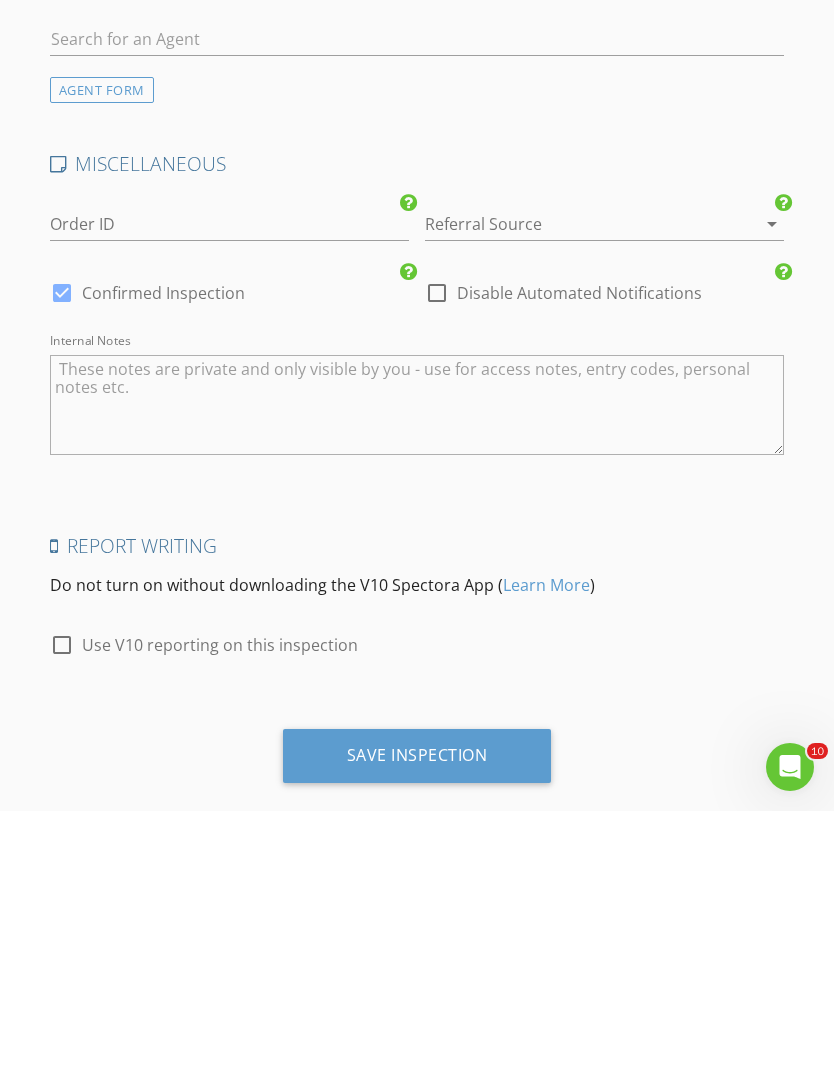 scroll, scrollTop: 2997, scrollLeft: 0, axis: vertical 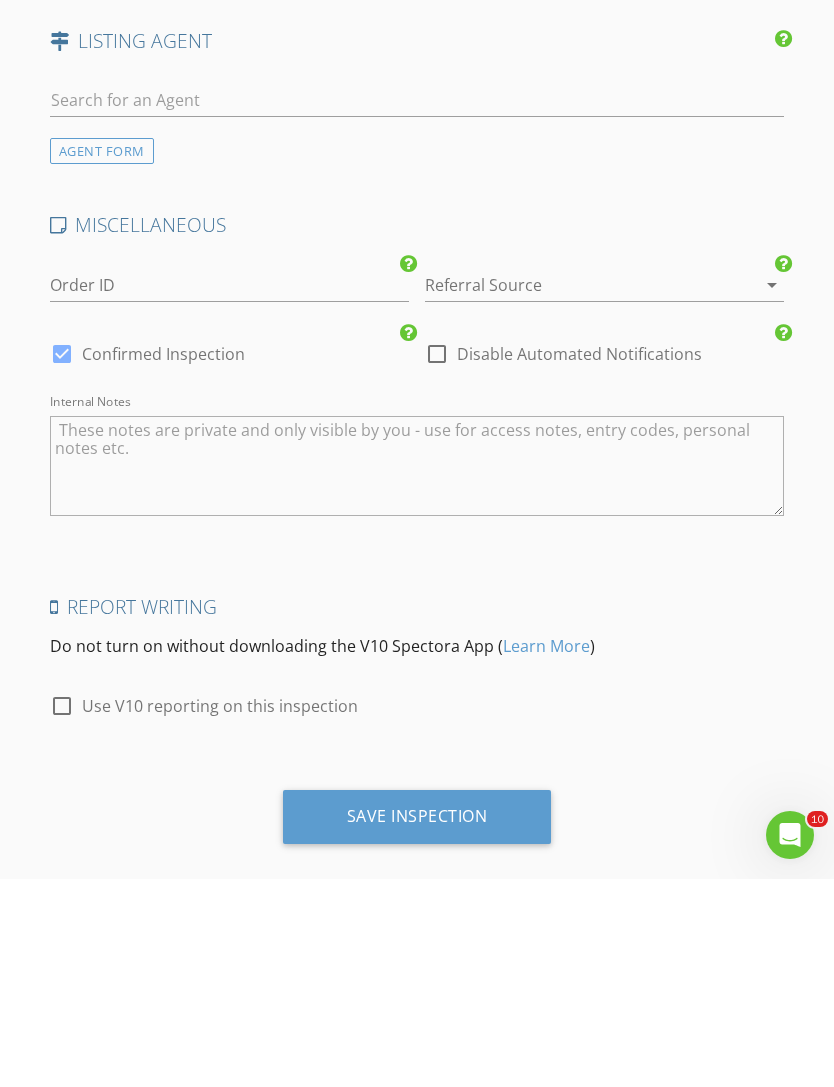 click on "arrow_drop_down" at bounding box center (772, 493) 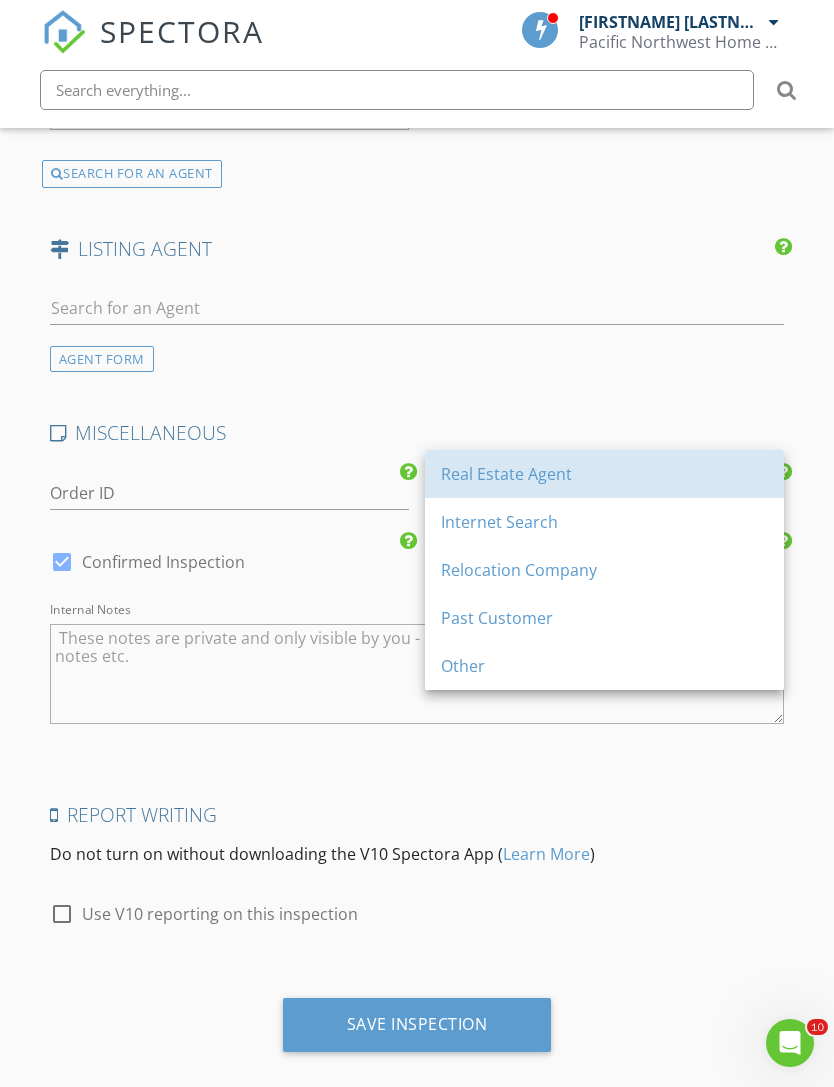 click on "Real Estate Agent" at bounding box center [604, 474] 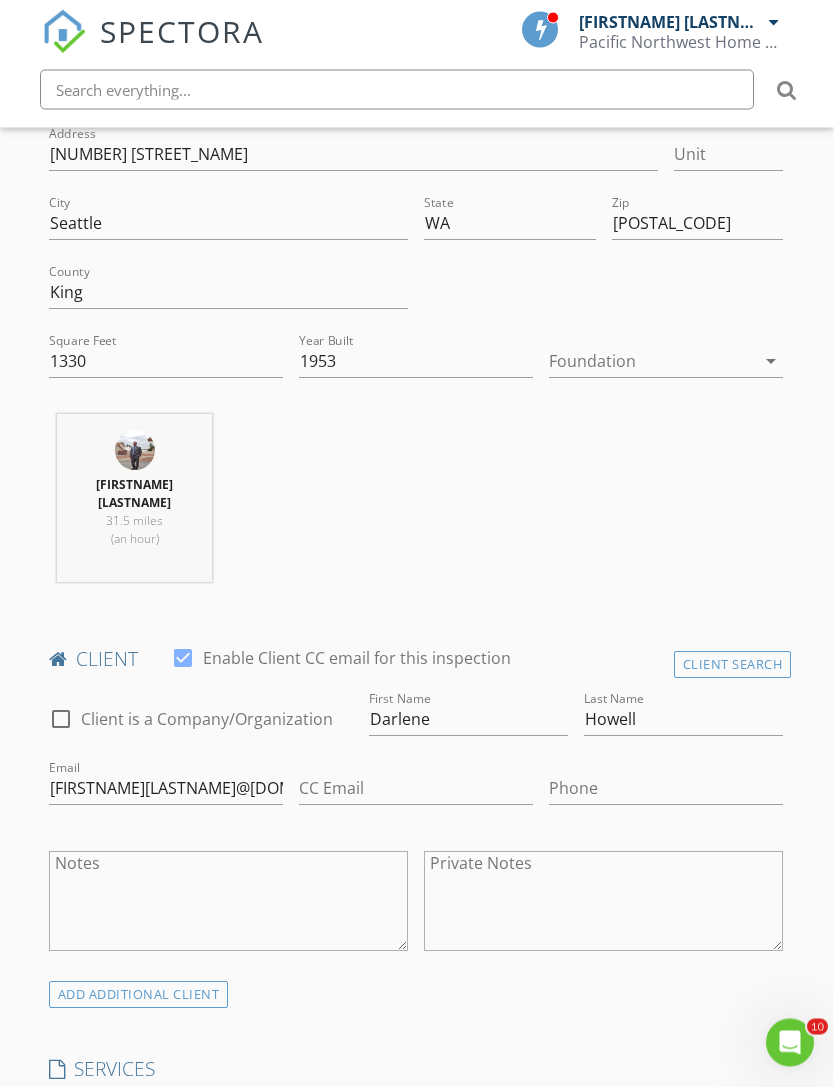scroll, scrollTop: 758, scrollLeft: 1, axis: both 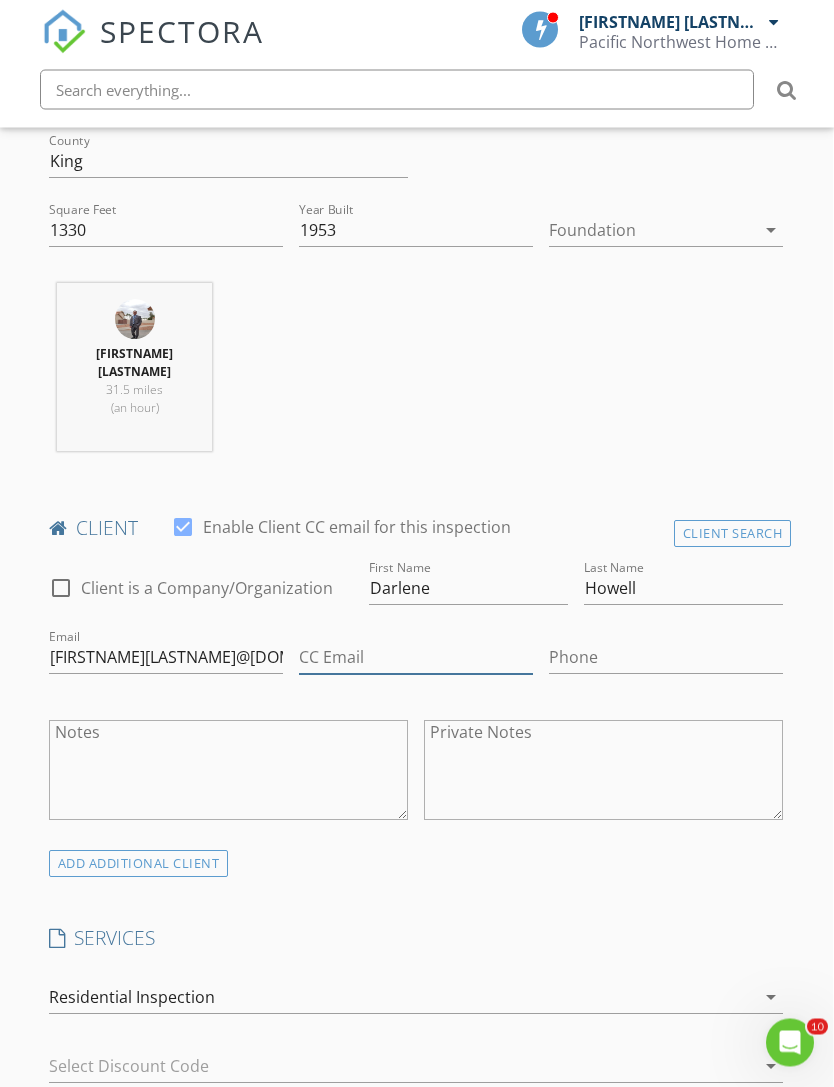 click on "CC Email" at bounding box center [416, 658] 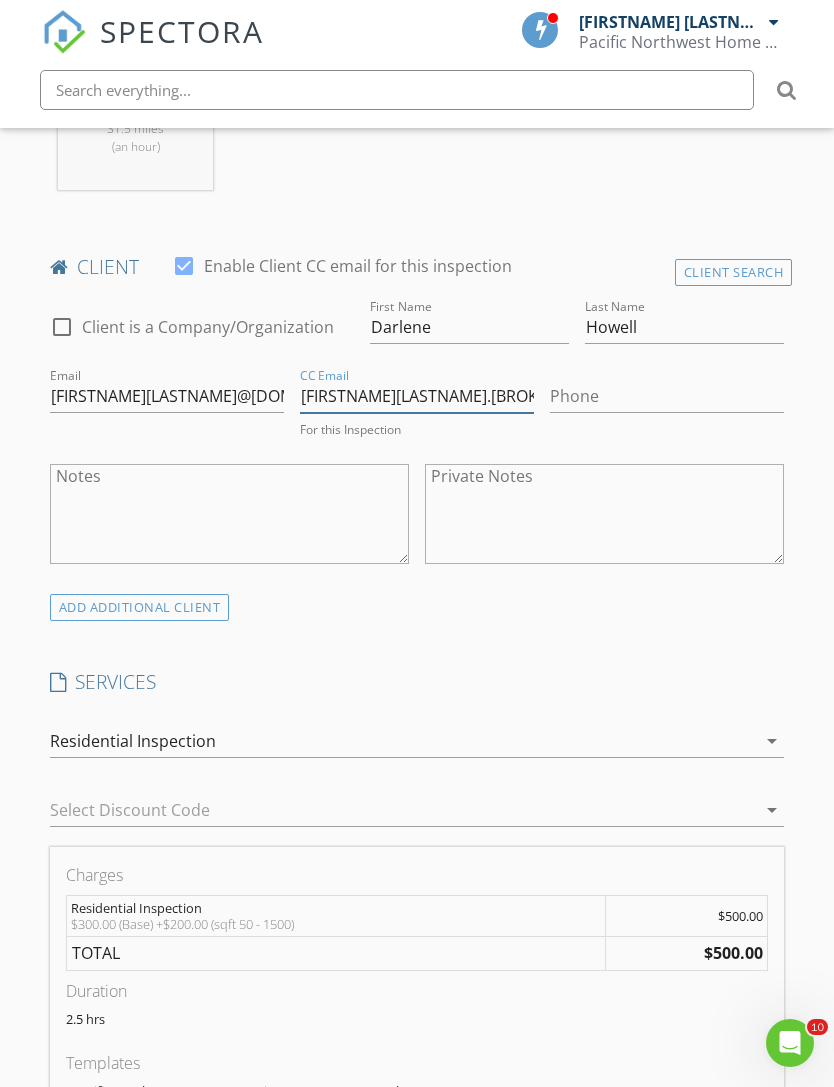 scroll, scrollTop: 989, scrollLeft: 0, axis: vertical 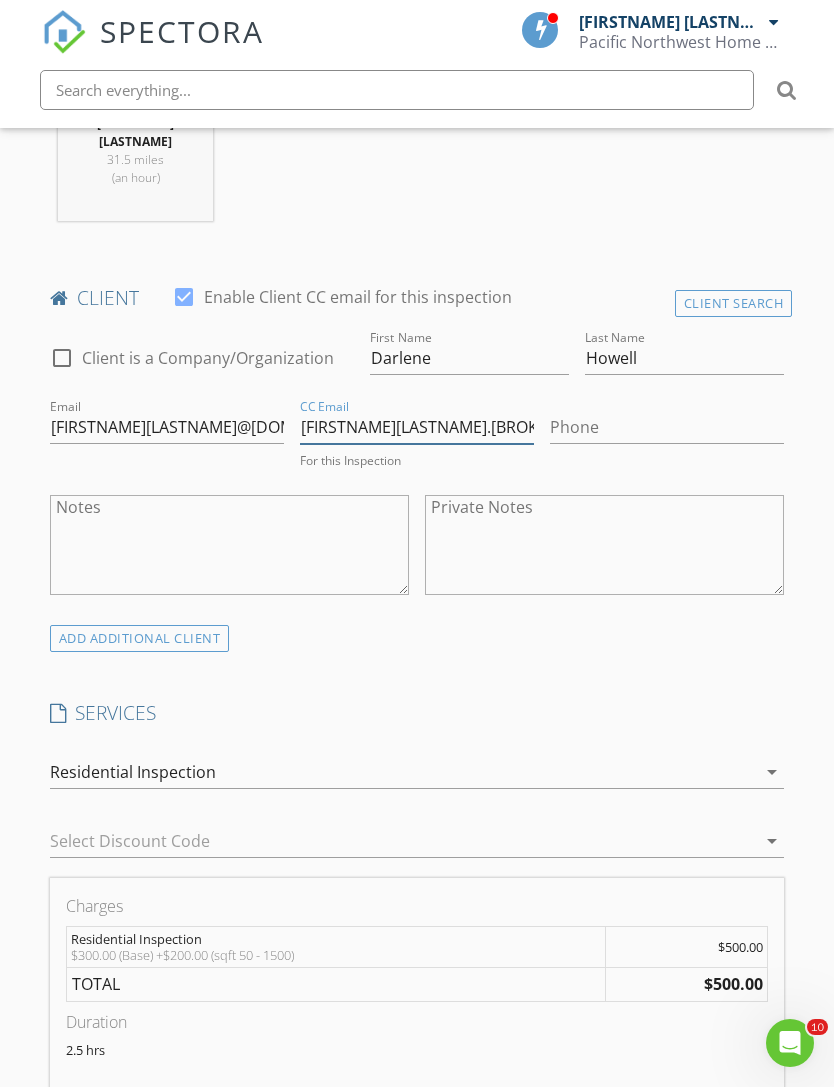 type on "Nikkirea.broker@gmail.com" 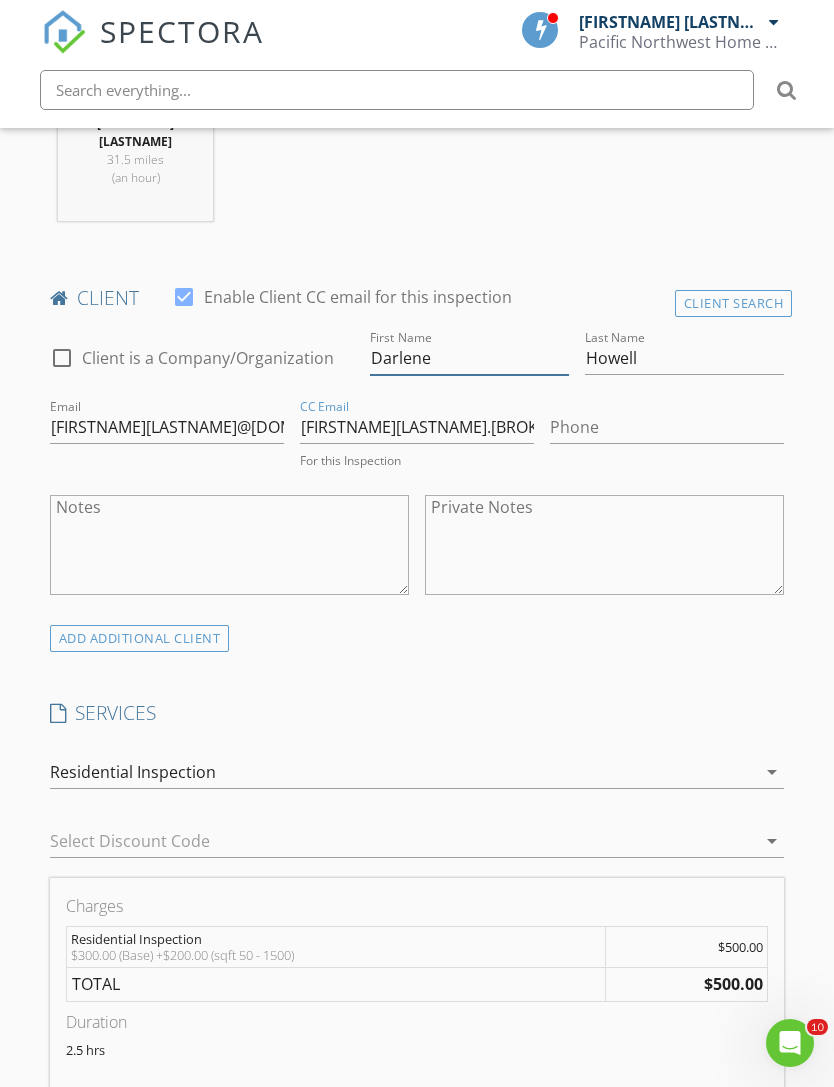 click on "Darlene" at bounding box center [469, 358] 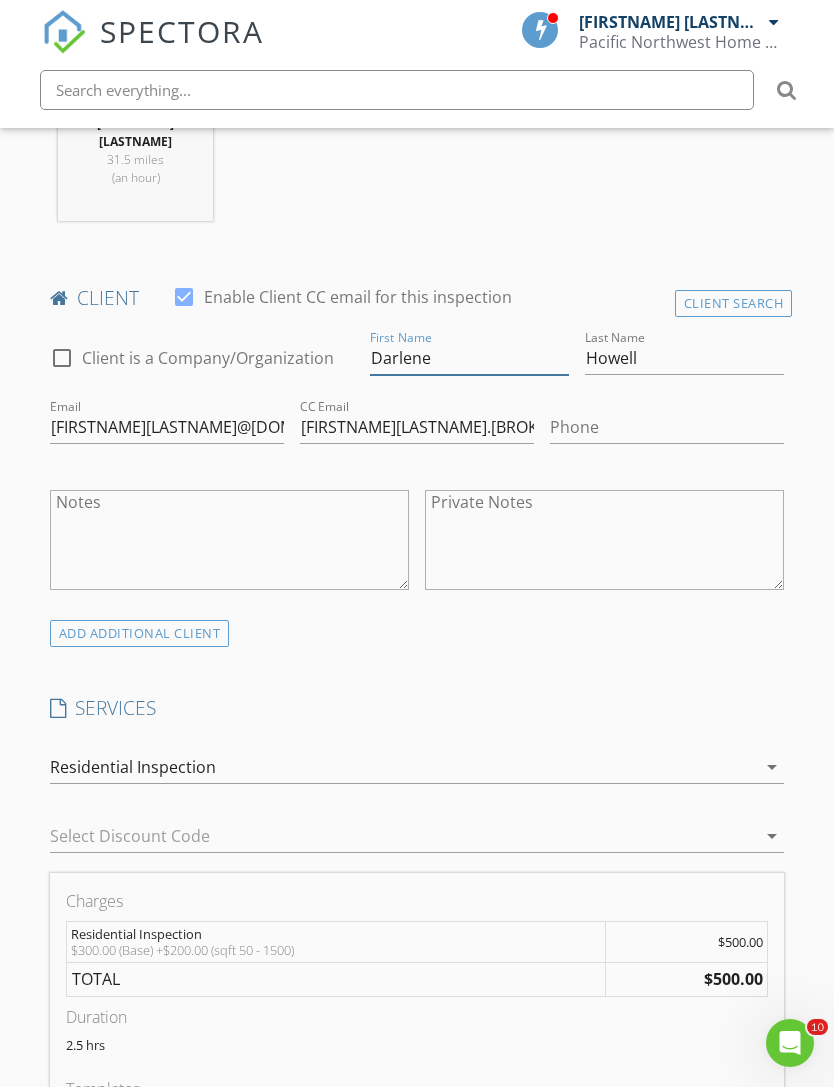 type on "Darlene" 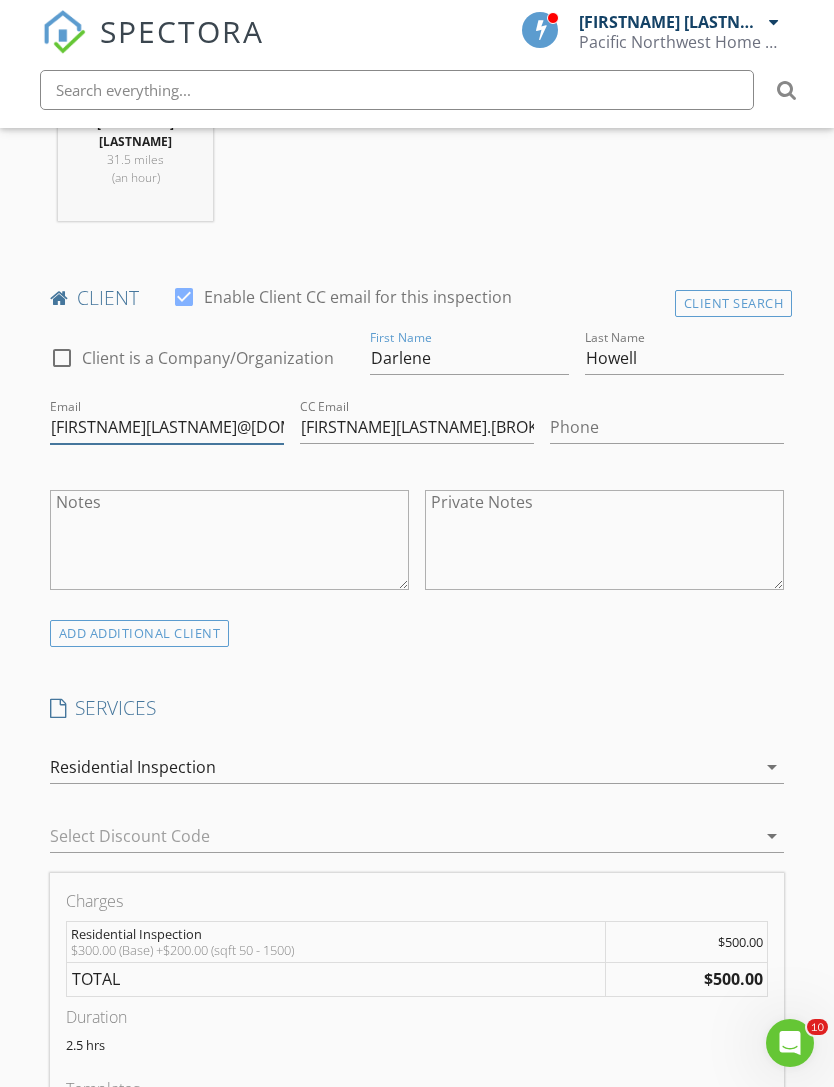 click on "[NAME]@[DOMAIN]" at bounding box center [167, 427] 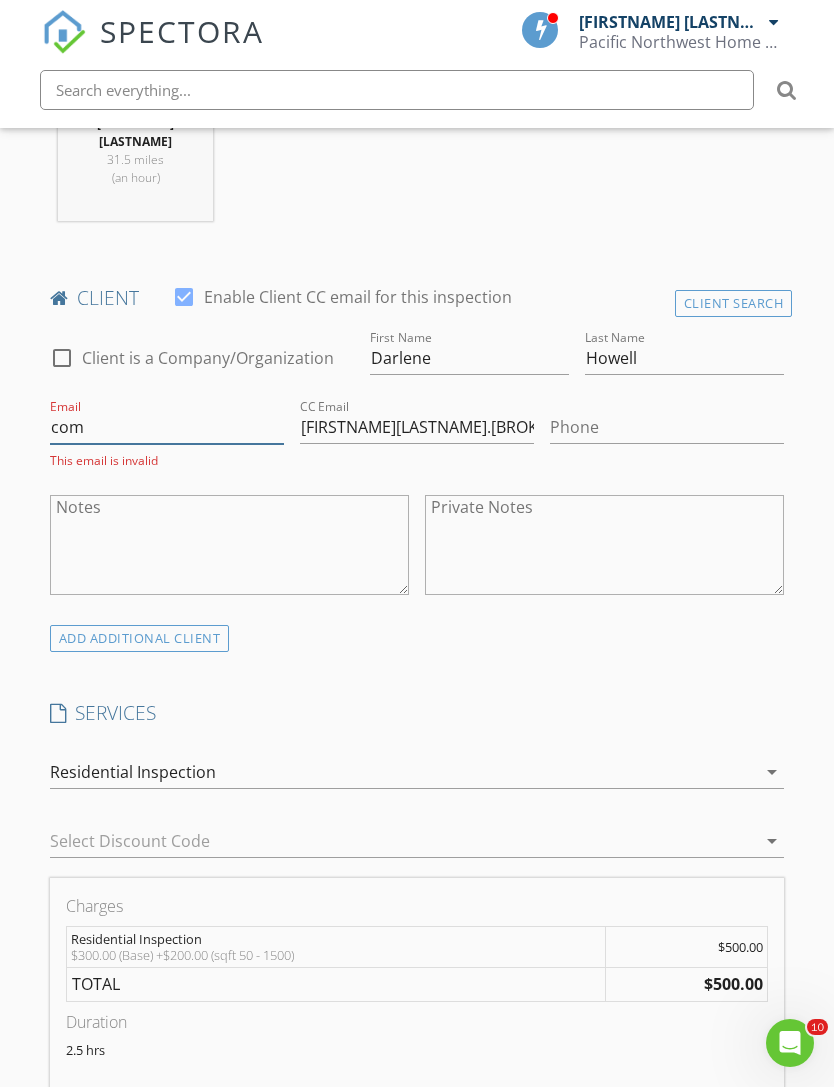 click on "com" at bounding box center (167, 427) 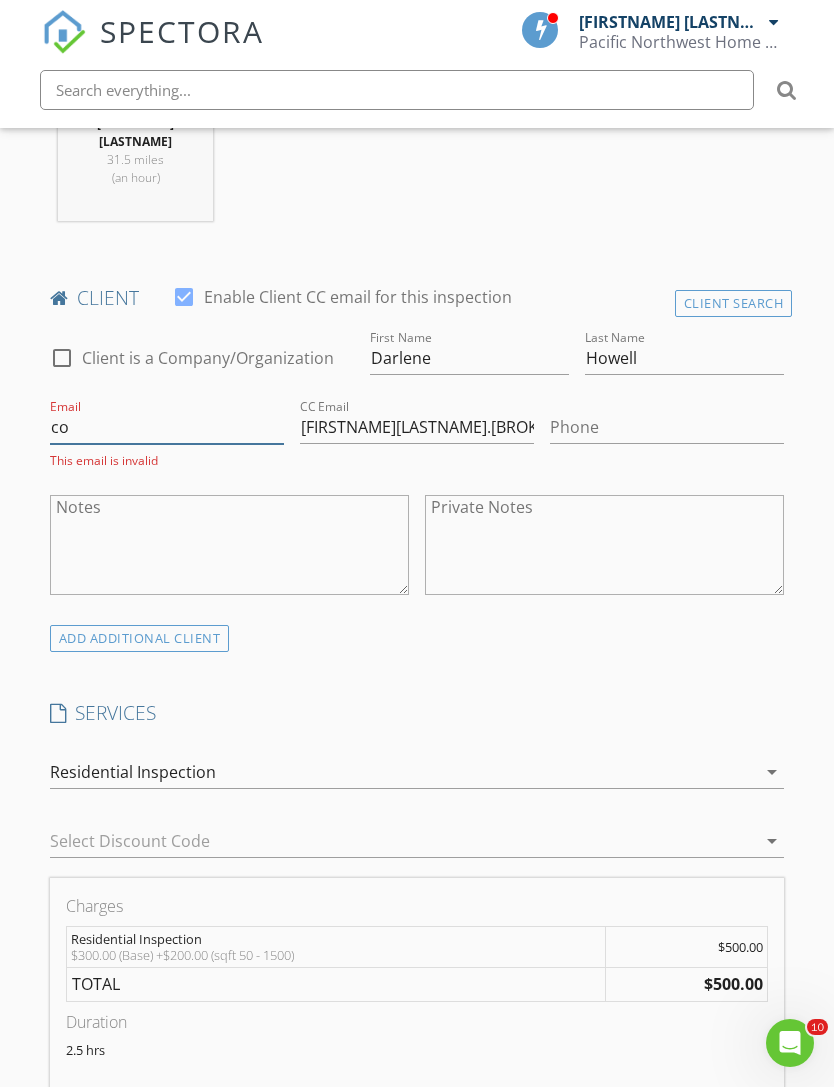 type on "c" 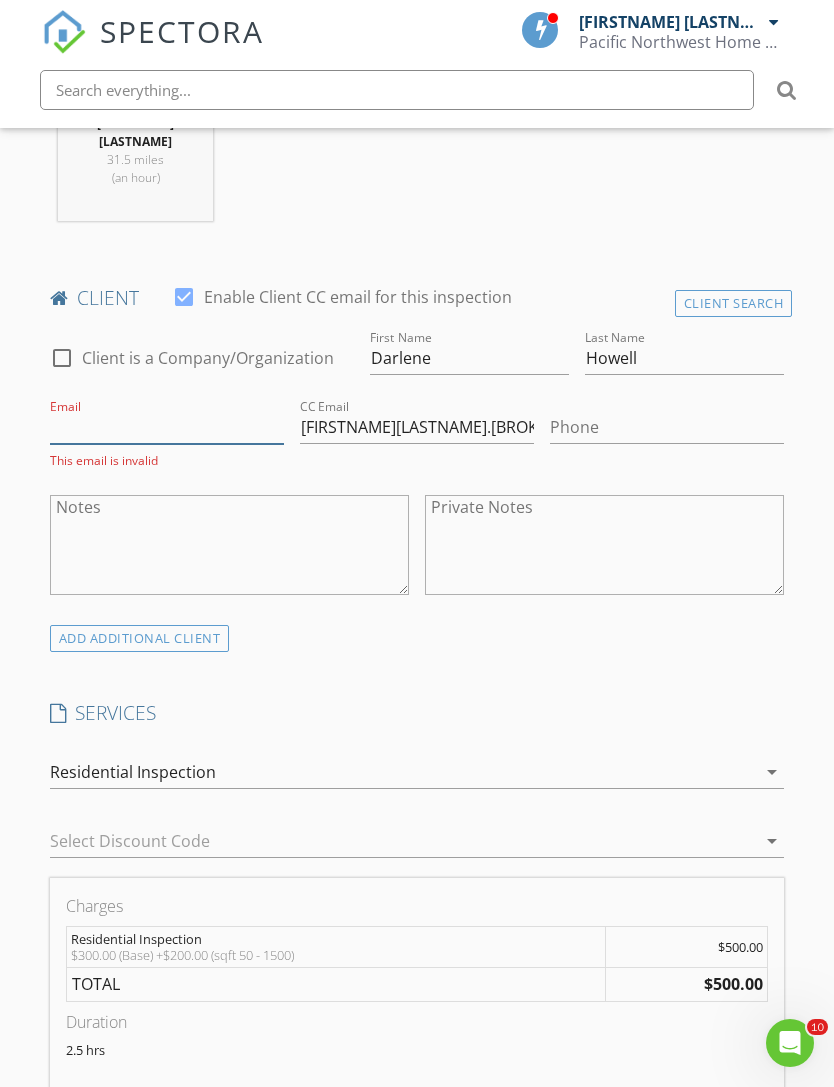 type 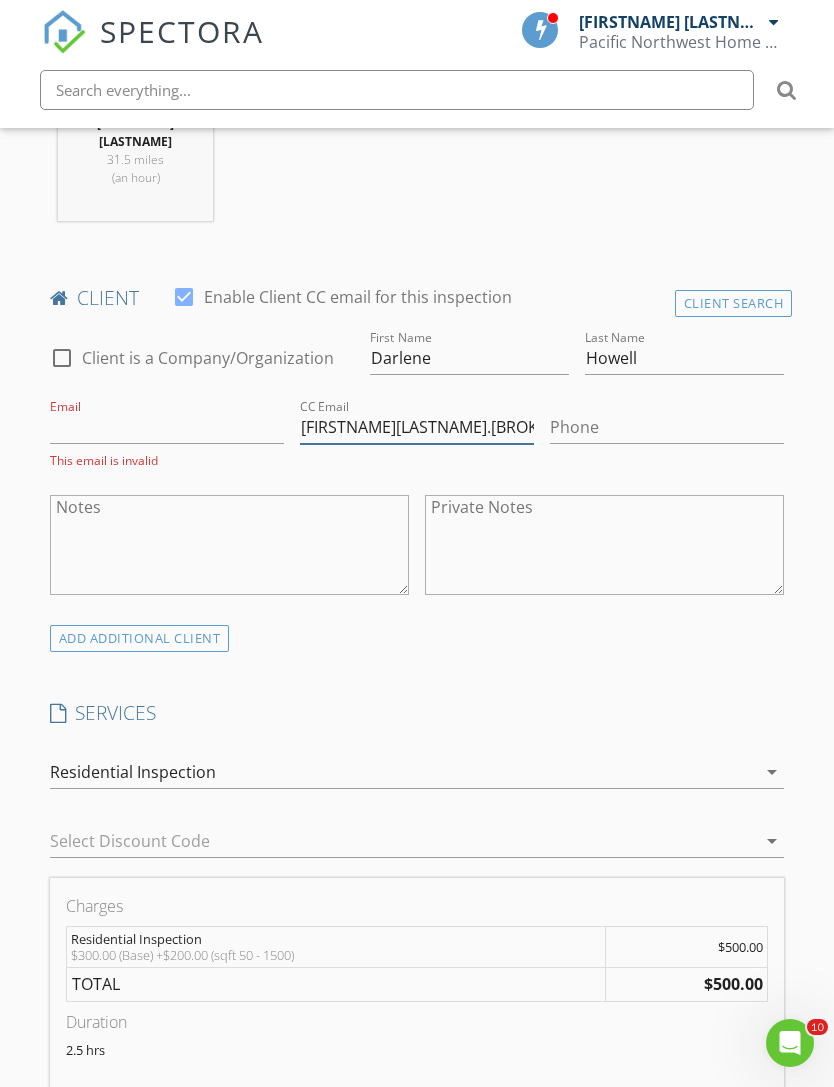 click on "Nikkirea.broker@gmail.com" at bounding box center [417, 427] 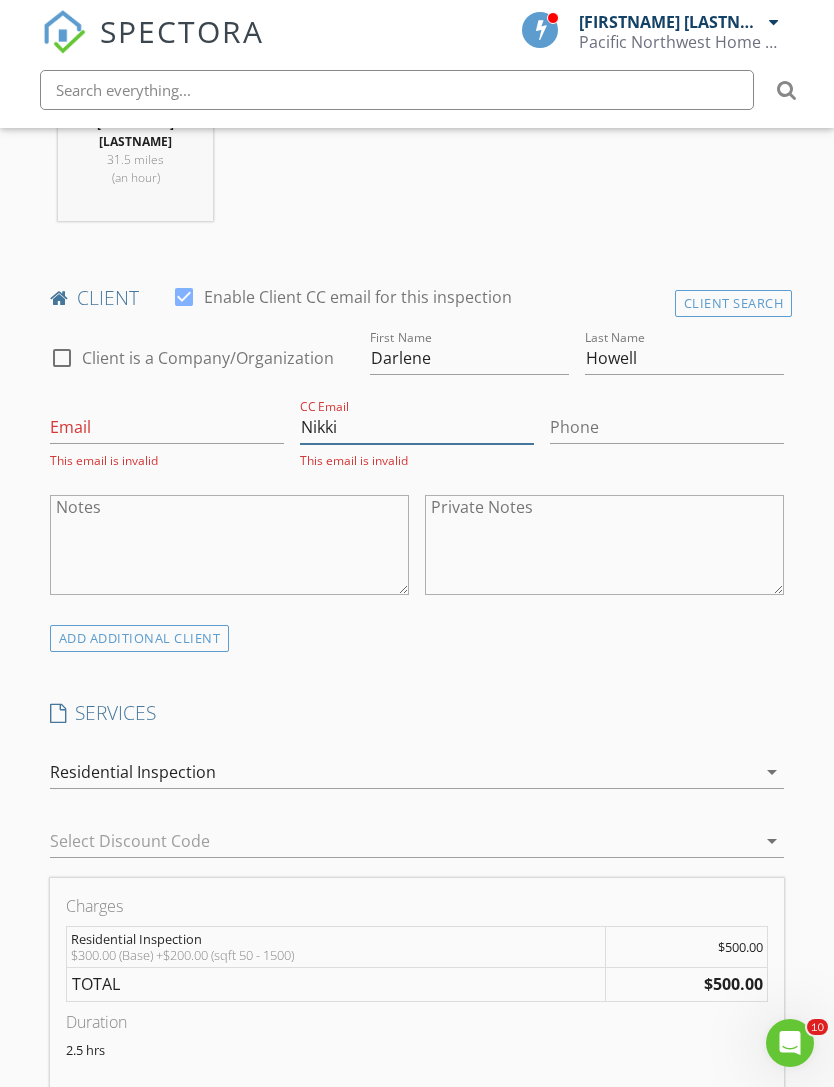 type on "Nikk" 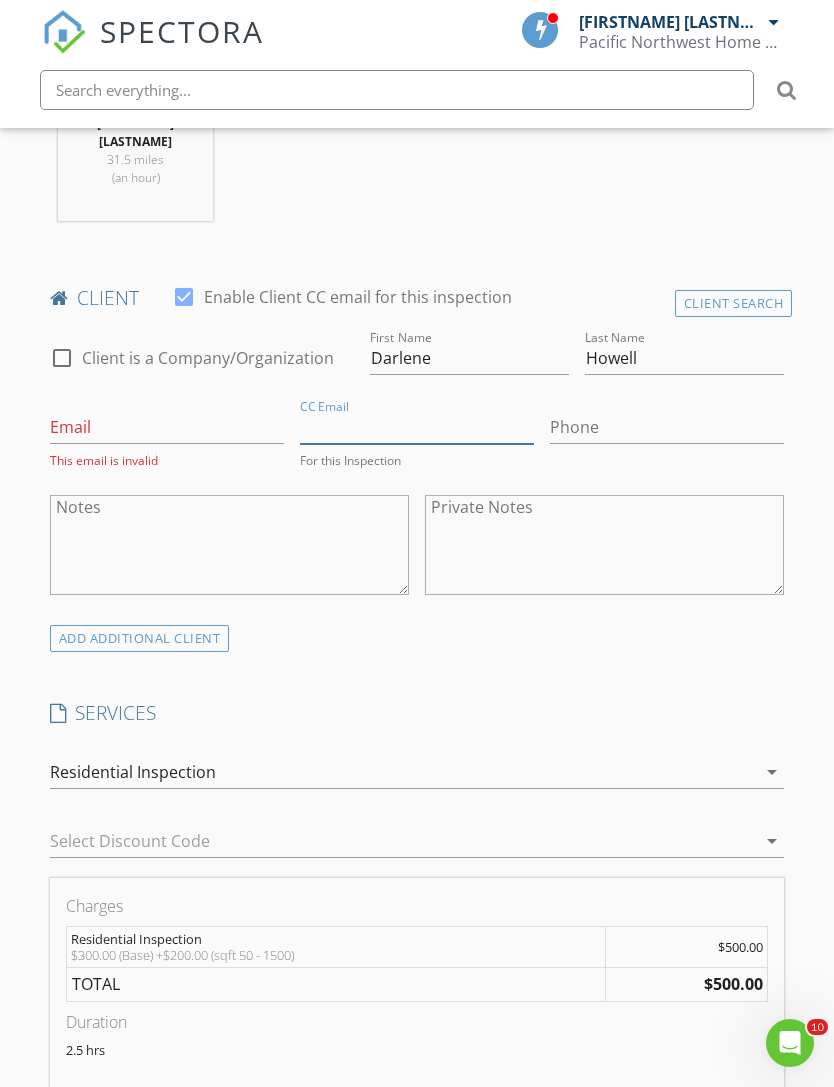 type 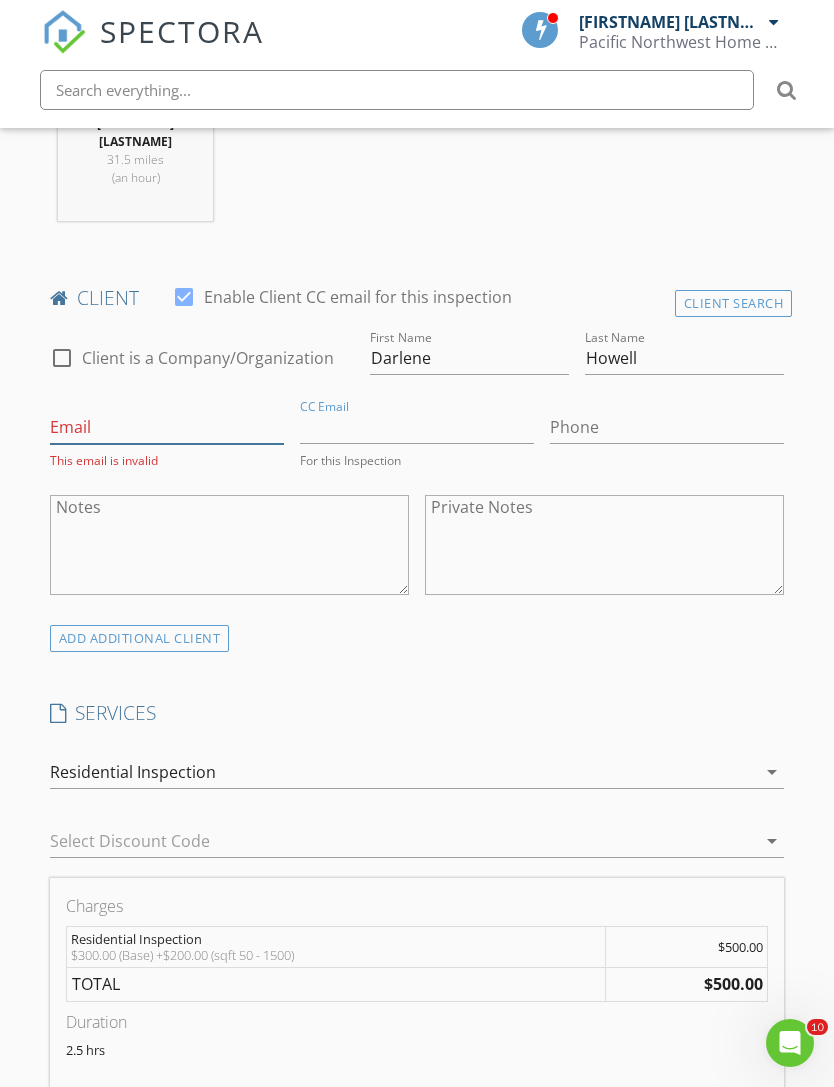 click on "Email" at bounding box center (167, 427) 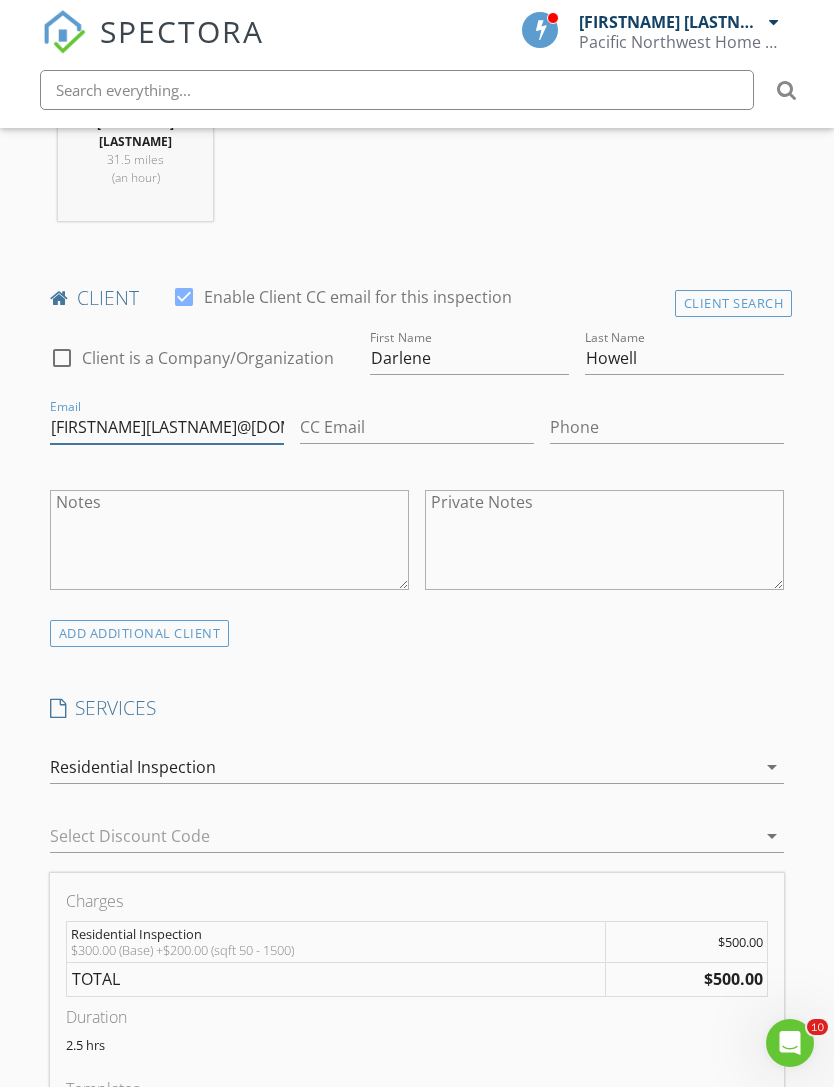 type on "NikkiRea.Broker@gmail.com" 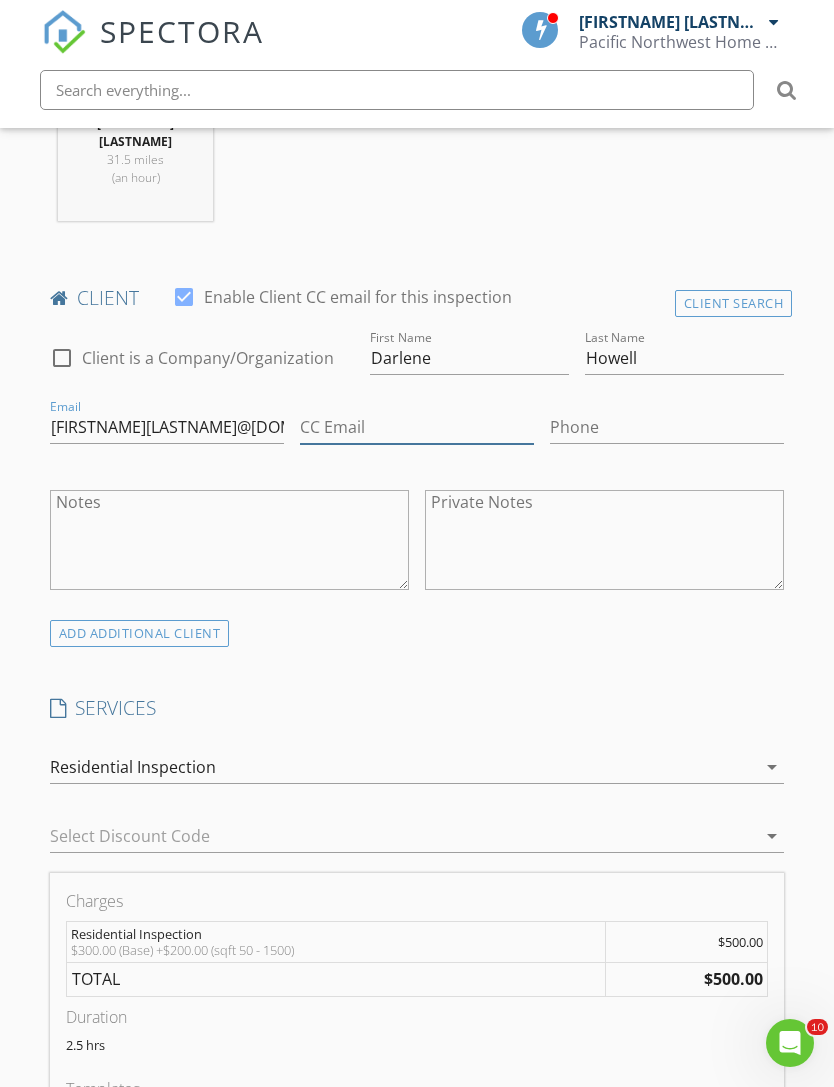 click on "CC Email" at bounding box center [417, 427] 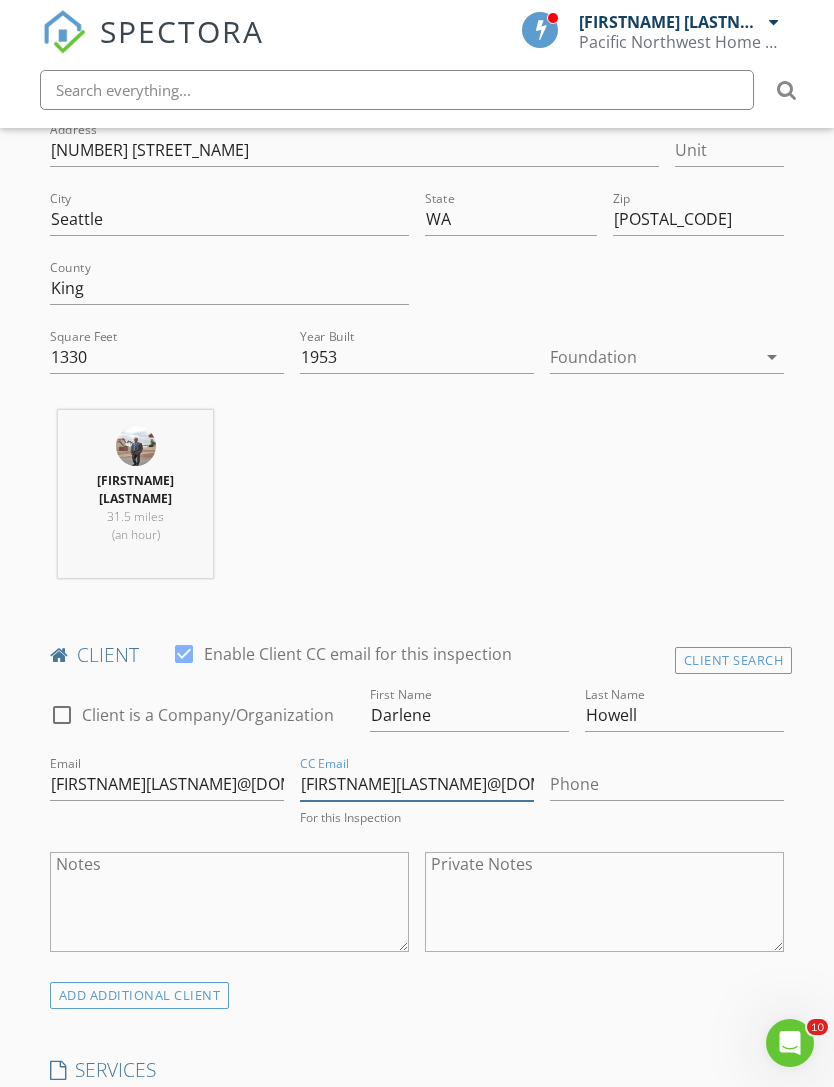scroll, scrollTop: 611, scrollLeft: 0, axis: vertical 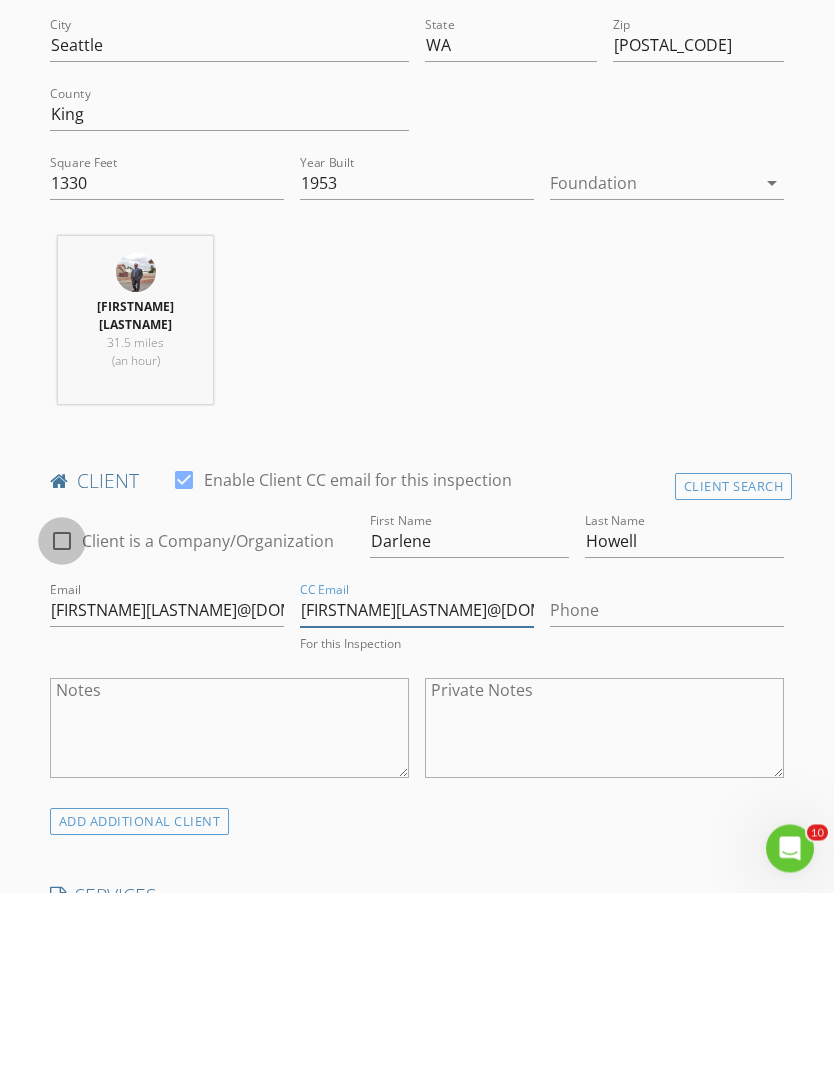 type on "[NAME]@[DOMAIN]" 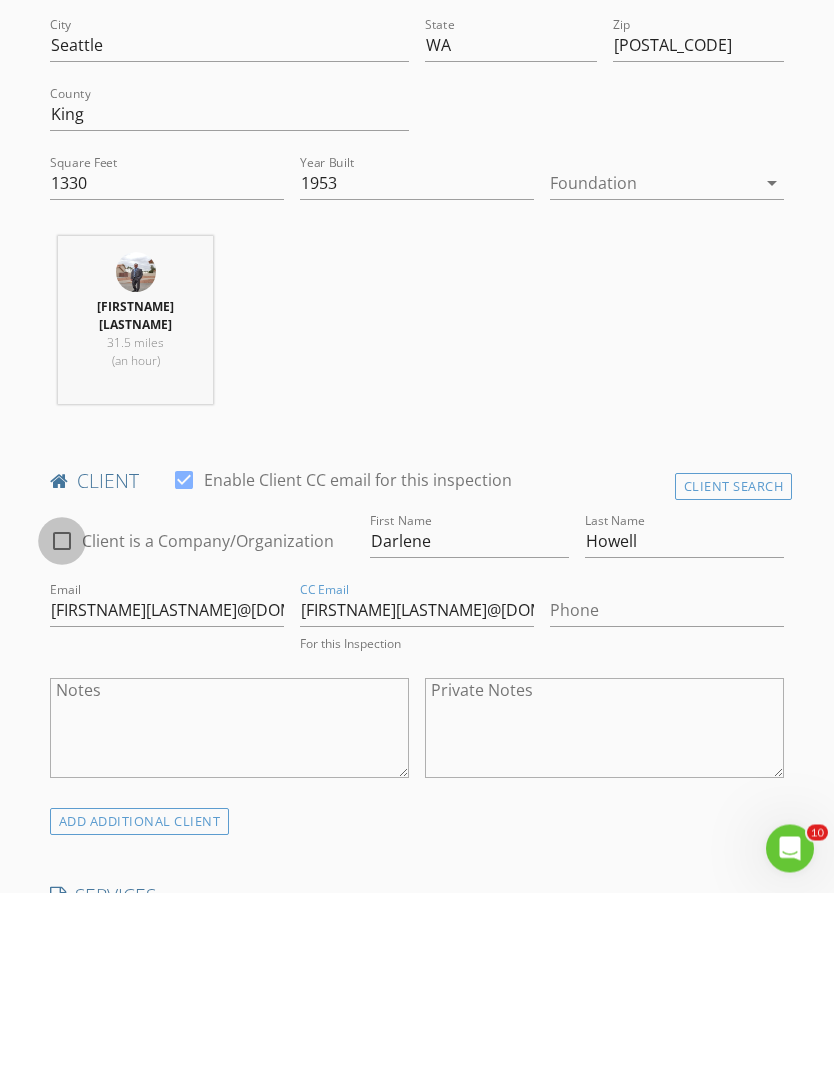 click at bounding box center (62, 736) 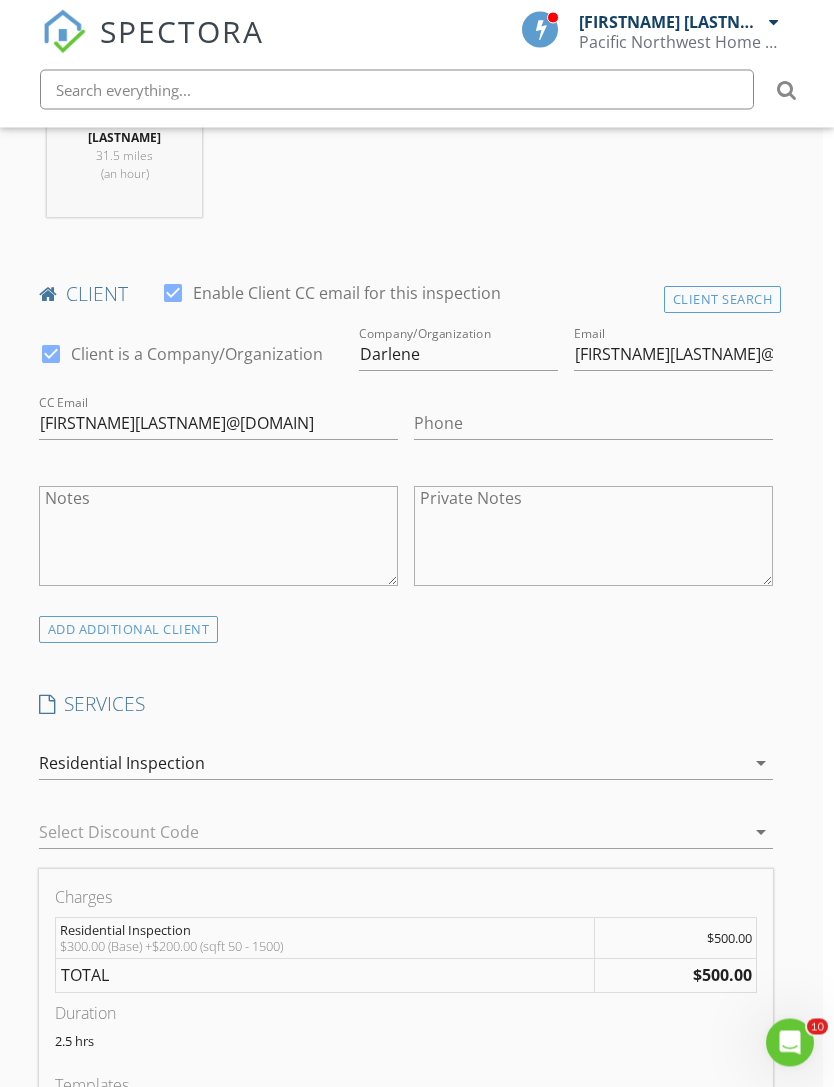 scroll, scrollTop: 957, scrollLeft: 11, axis: both 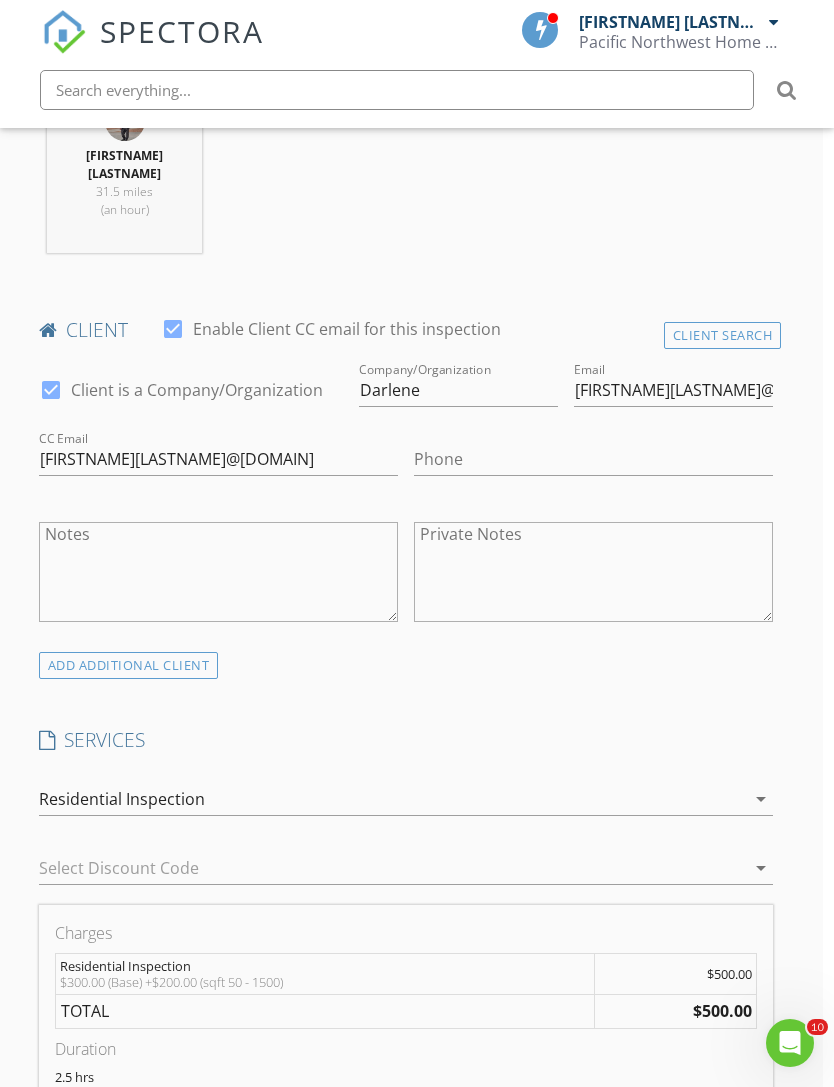 click at bounding box center (51, 390) 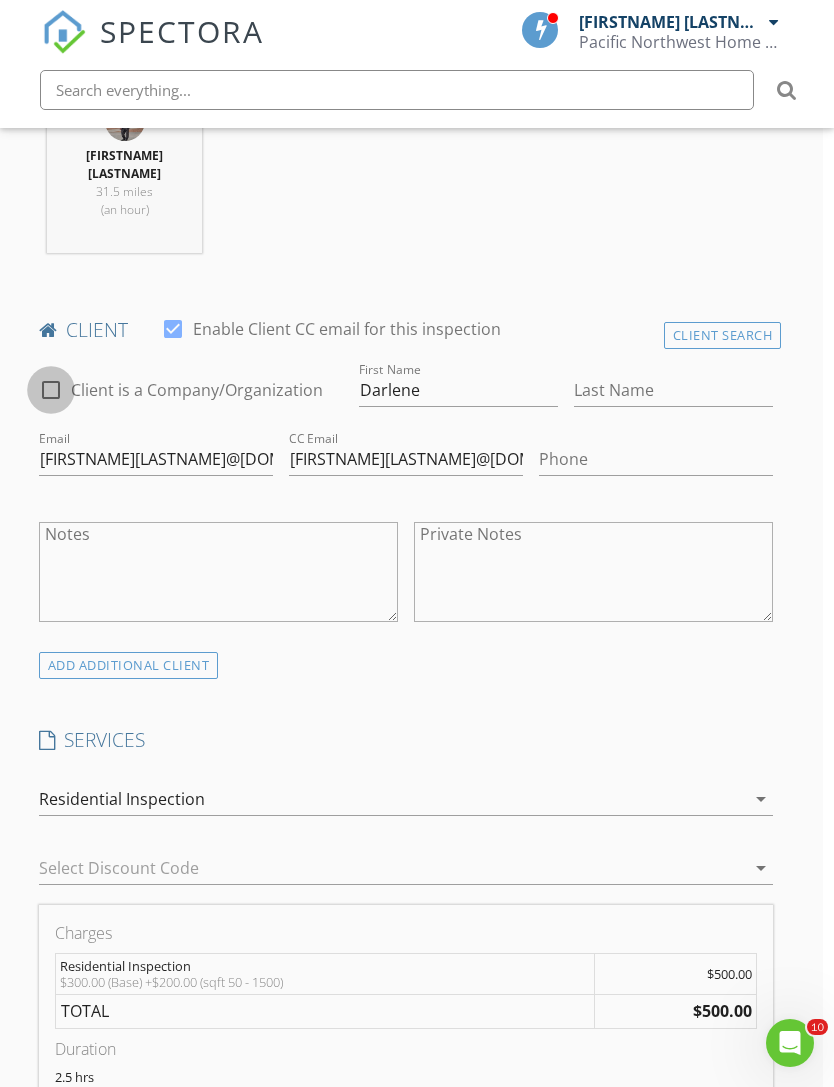 click at bounding box center [51, 390] 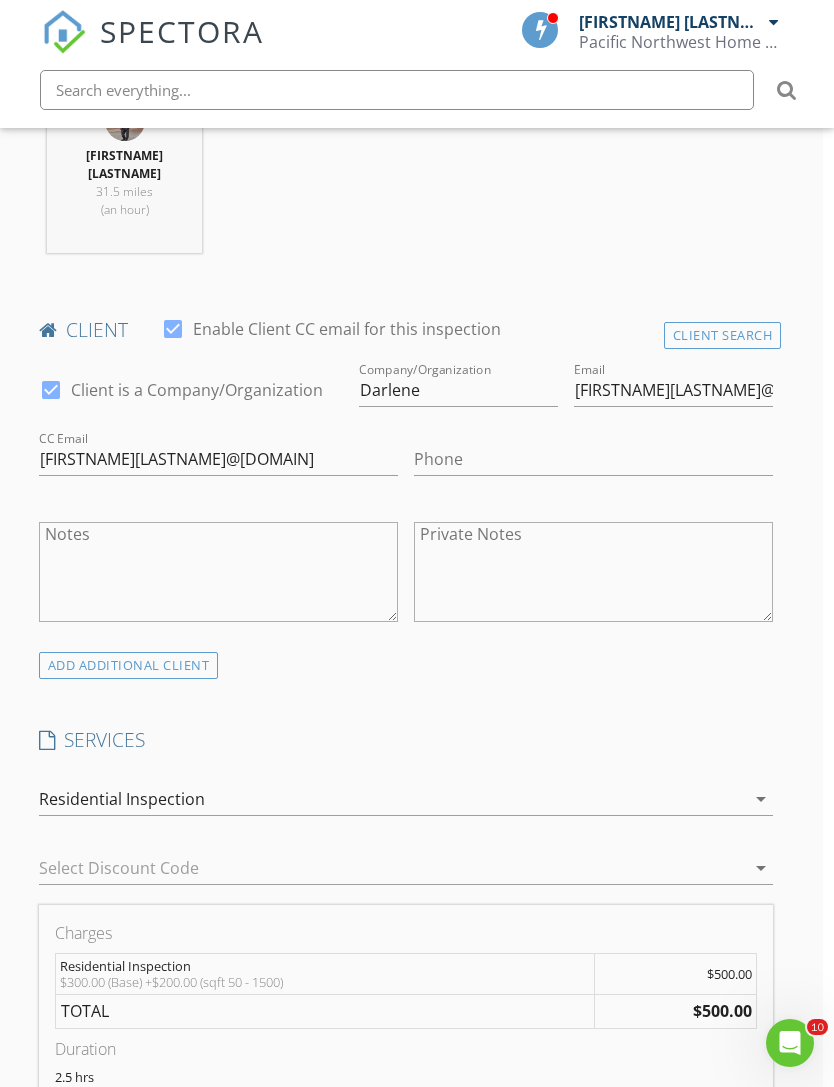 click at bounding box center [51, 390] 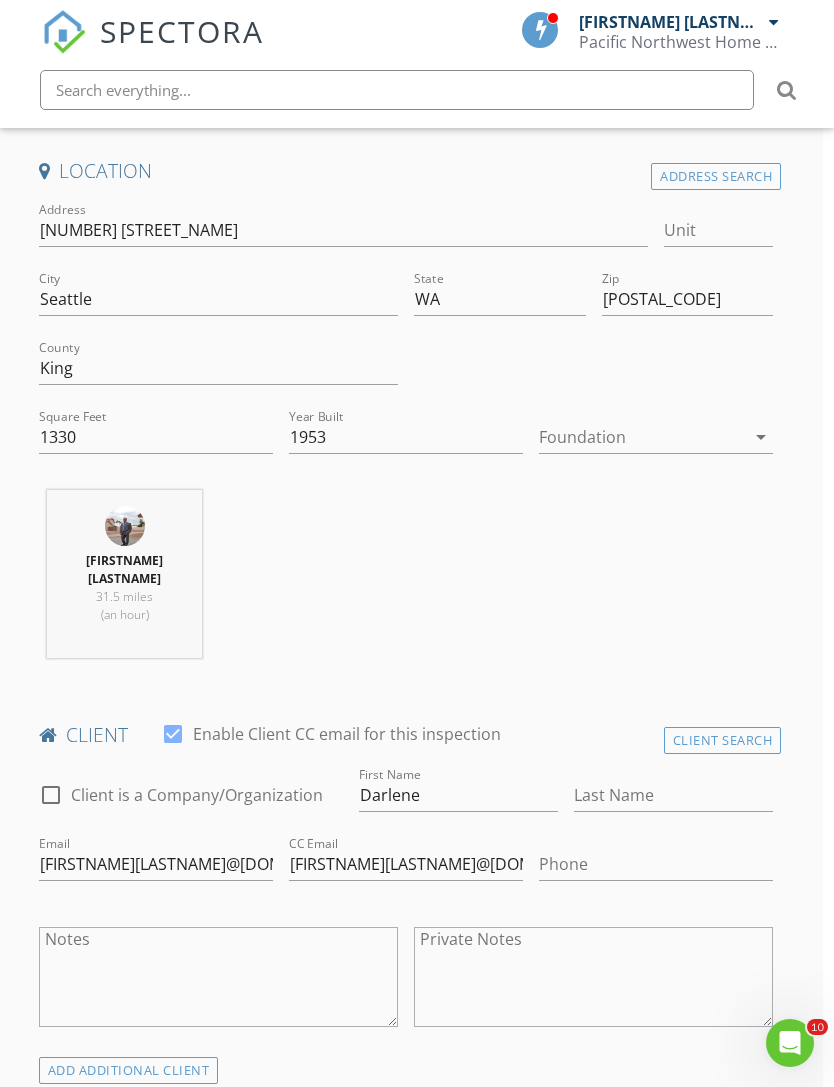 scroll, scrollTop: 534, scrollLeft: 11, axis: both 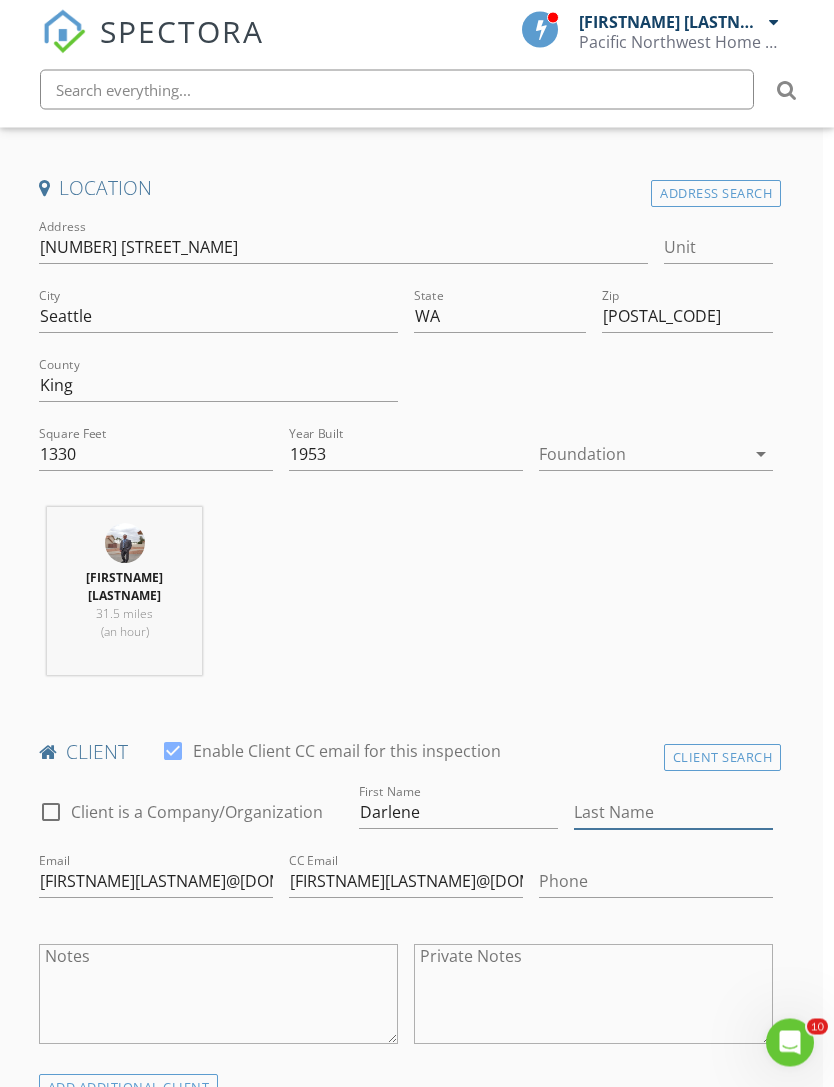 click on "Last Name" at bounding box center [673, 813] 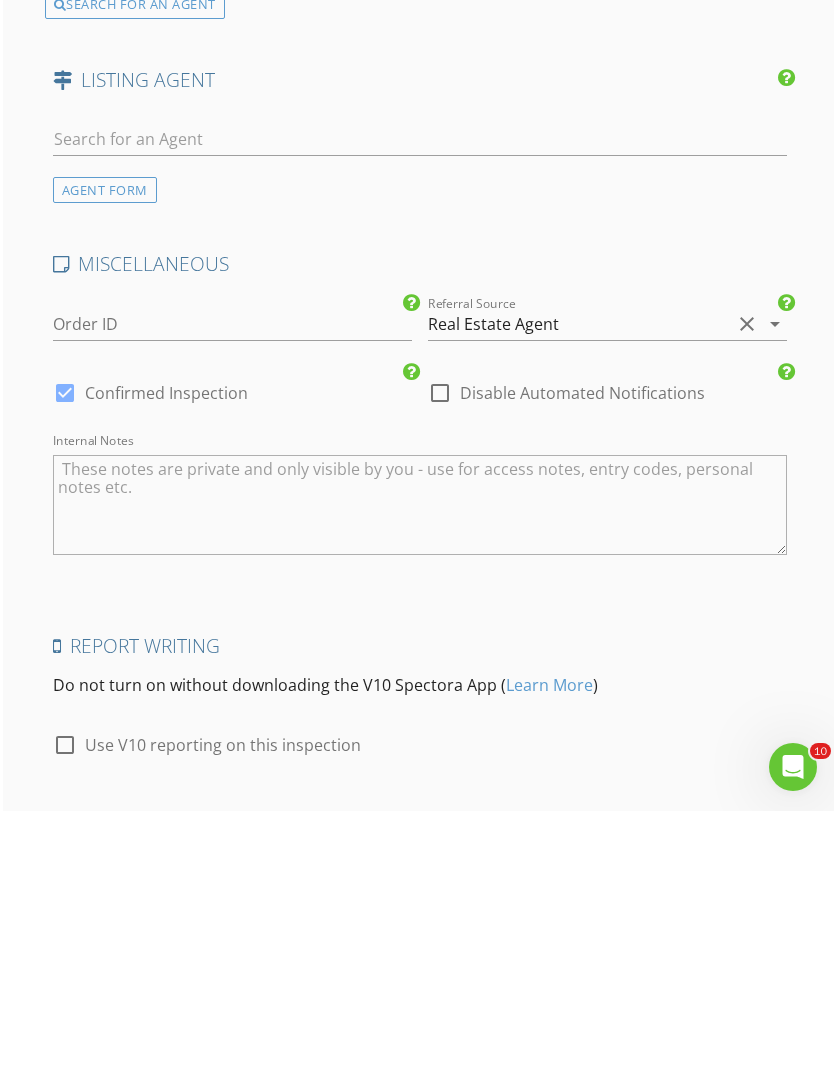 scroll, scrollTop: 2997, scrollLeft: 0, axis: vertical 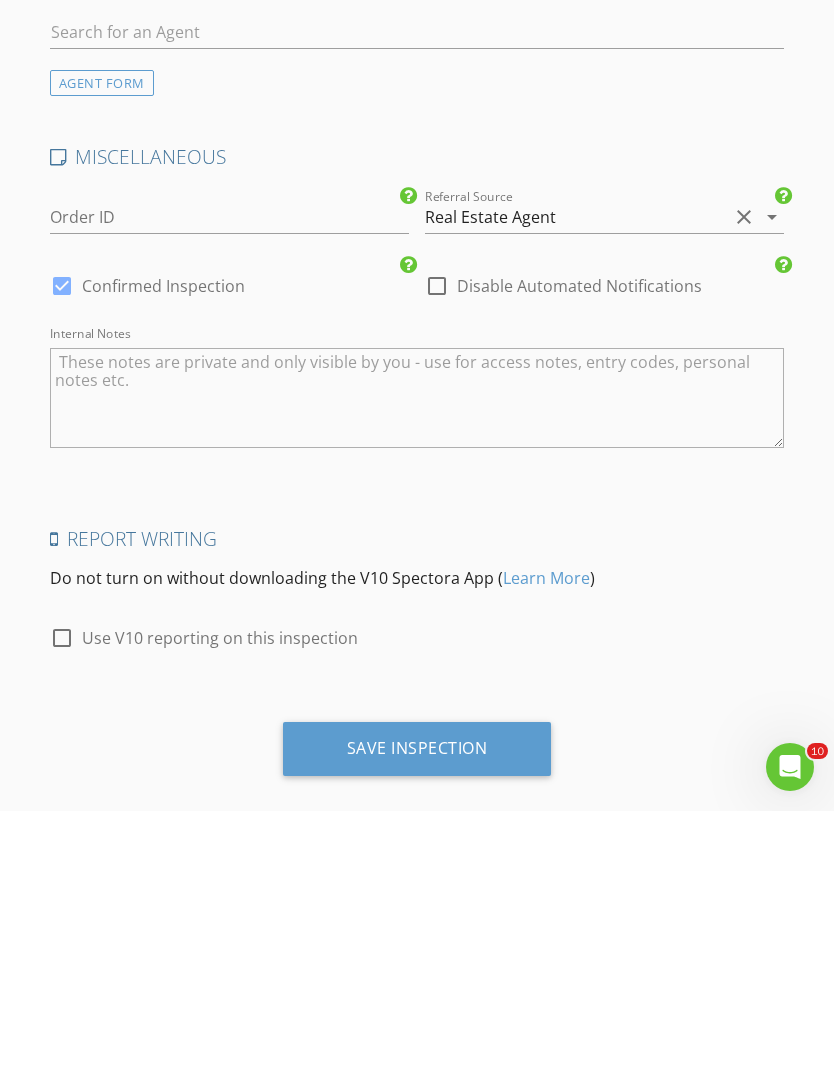 type on "Howell" 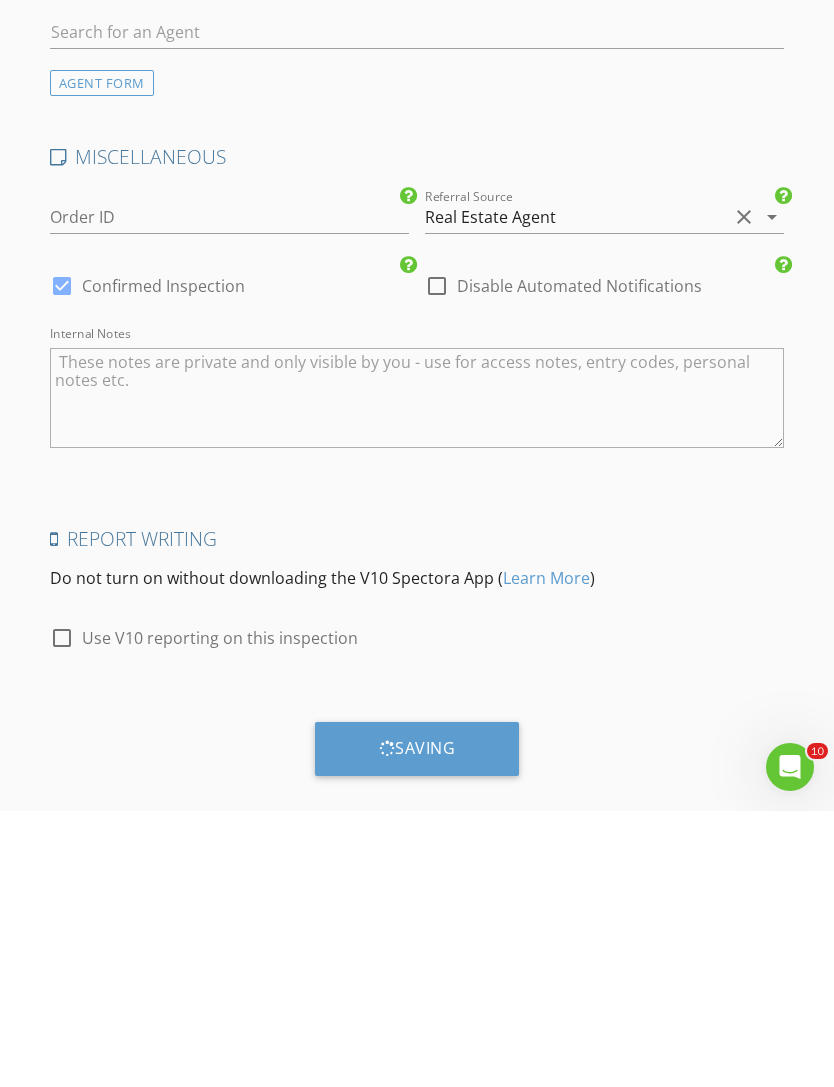 scroll, scrollTop: 2933, scrollLeft: 0, axis: vertical 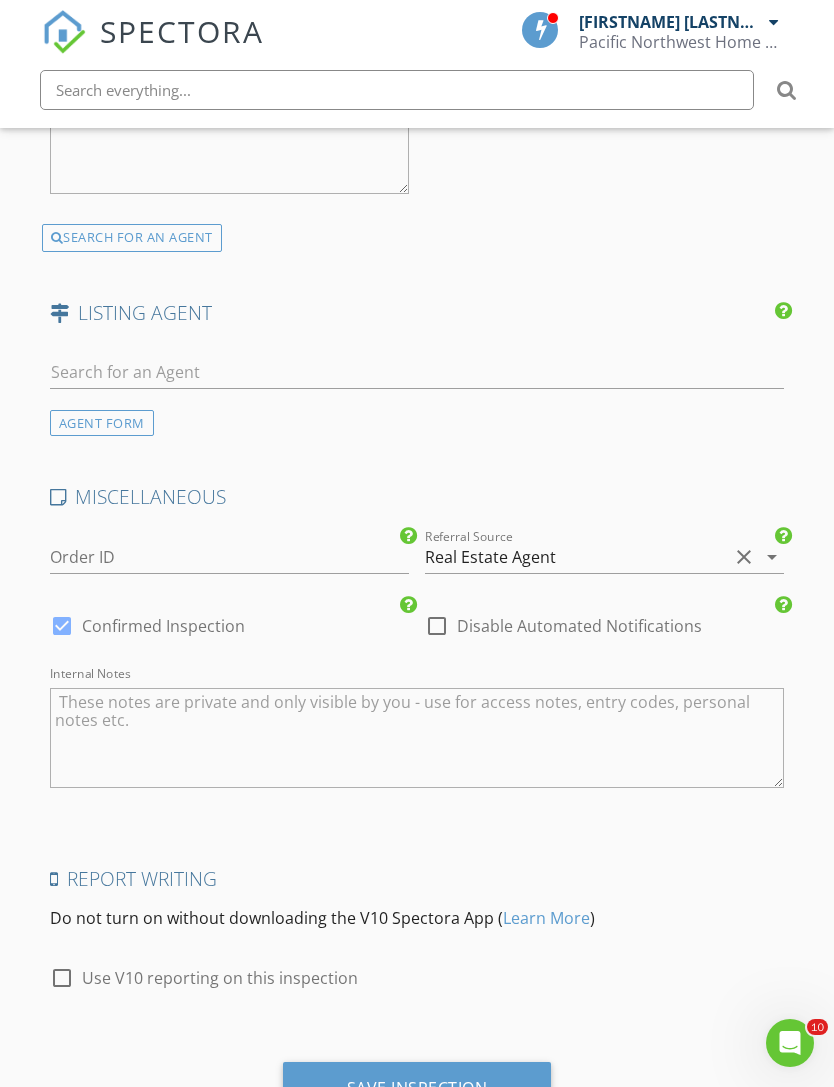 click on "Report Writing
Do not turn on without downloading the V10 Spectora App
(
Learn More
)
check_box_outline_blank Use V10 reporting on this inspection" at bounding box center [417, 940] 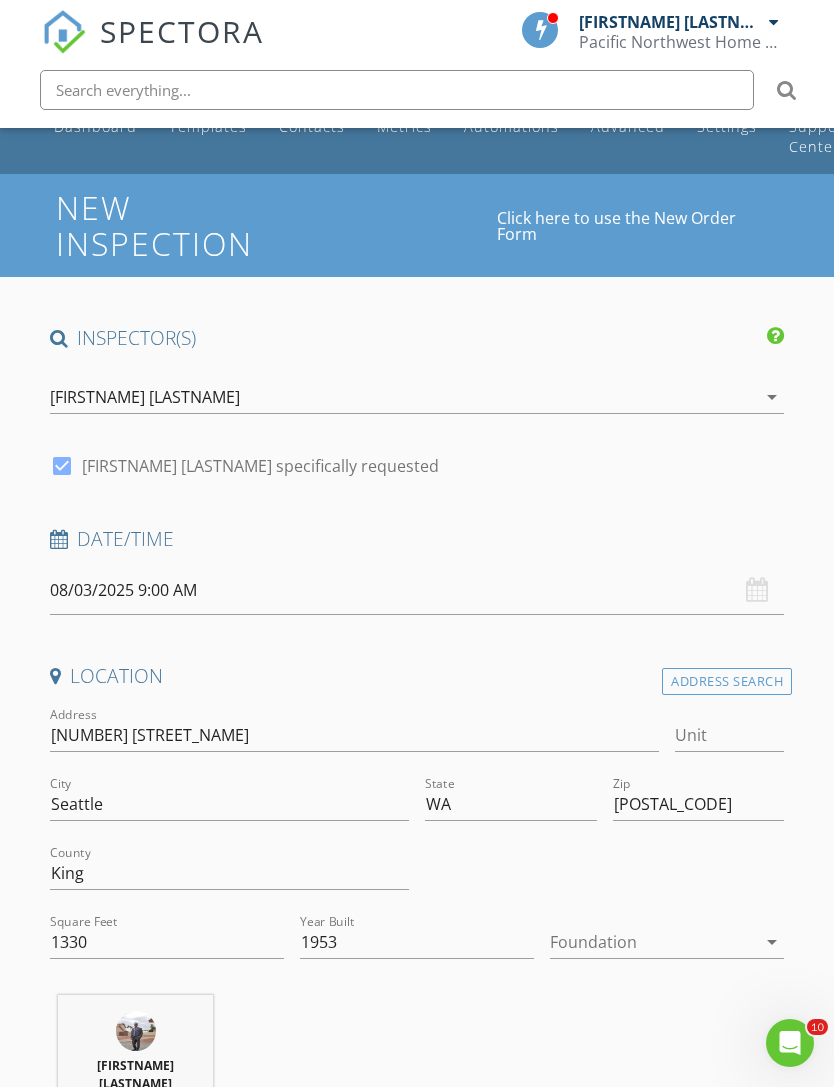 scroll, scrollTop: 54, scrollLeft: 0, axis: vertical 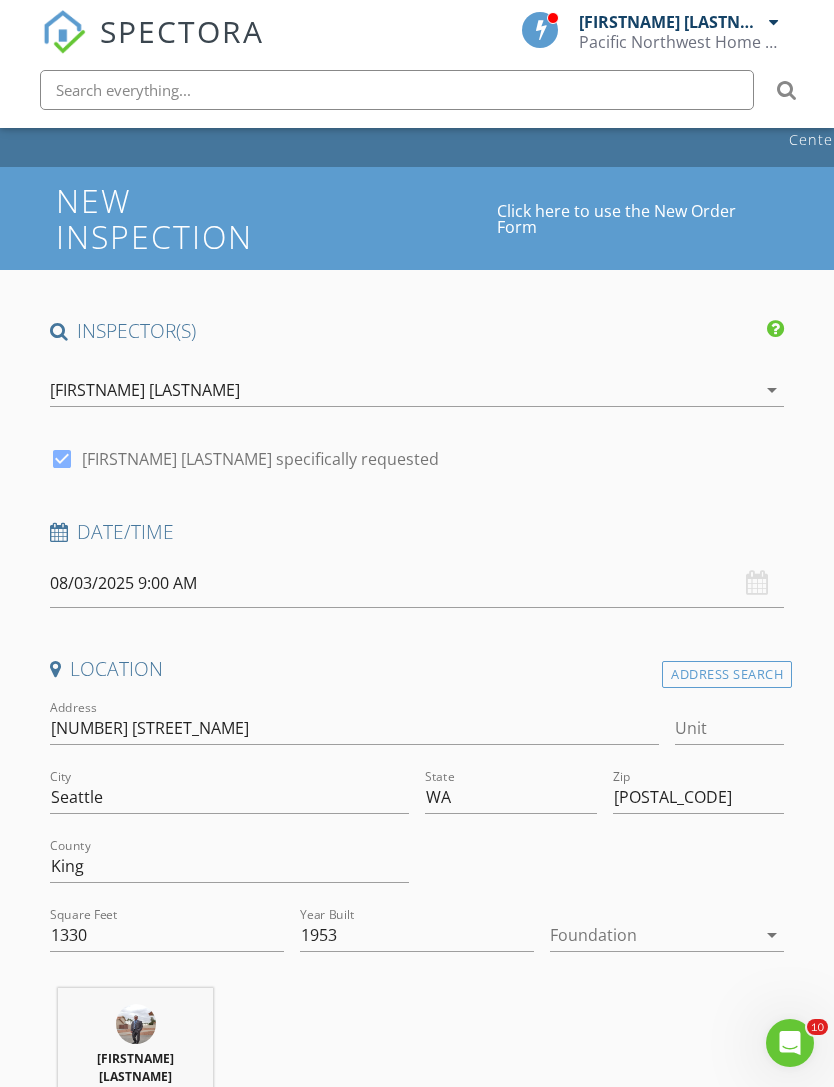 click on "08/03/2025 9:00 AM" at bounding box center (417, 583) 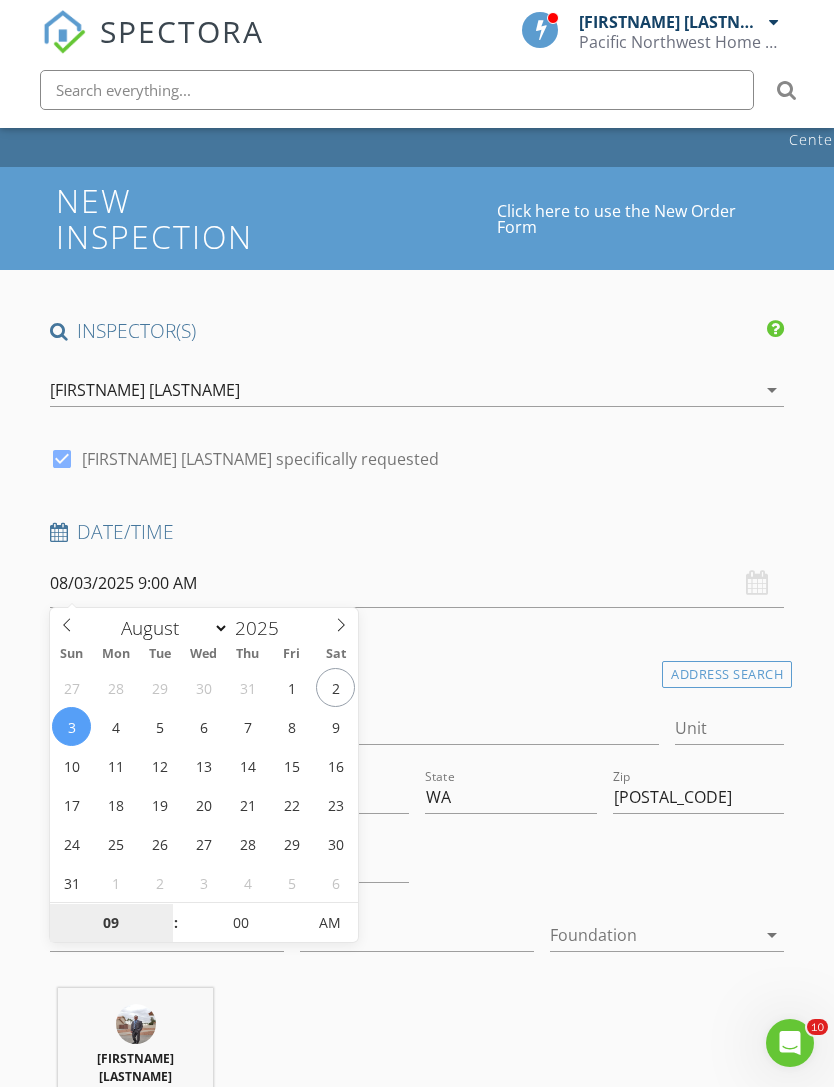 type on "08/06/2025 9:00 AM" 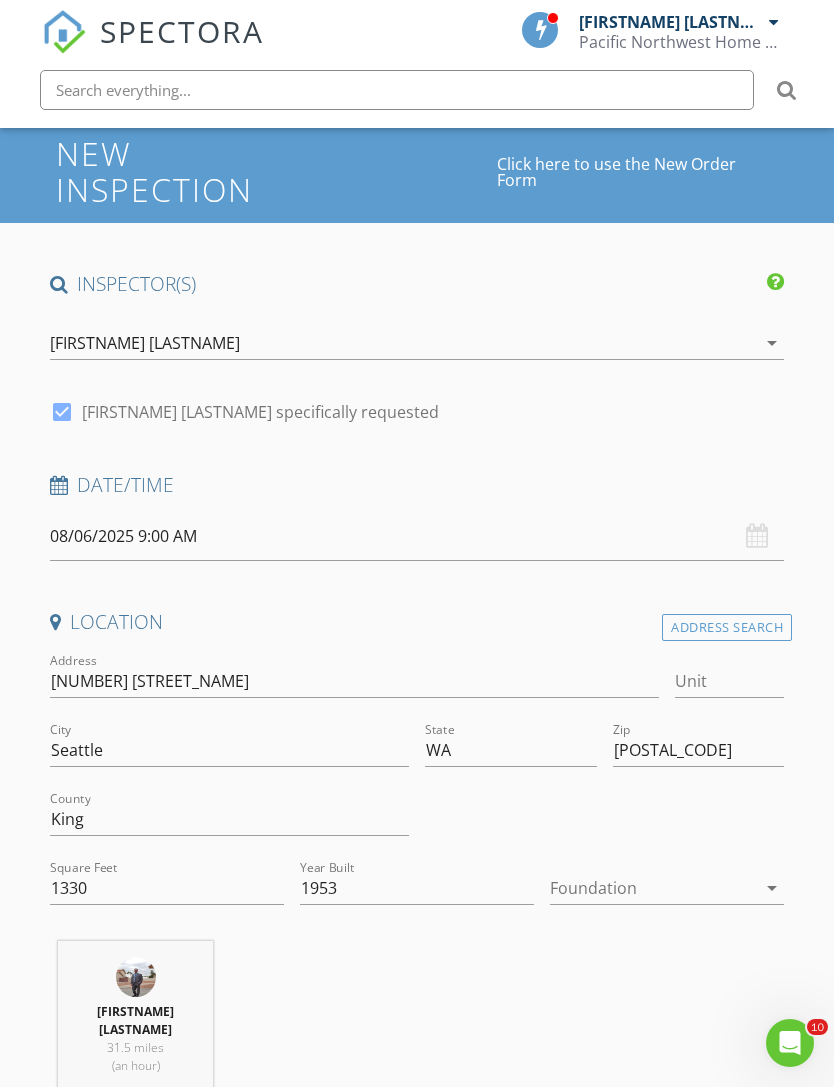 scroll, scrollTop: 99, scrollLeft: 0, axis: vertical 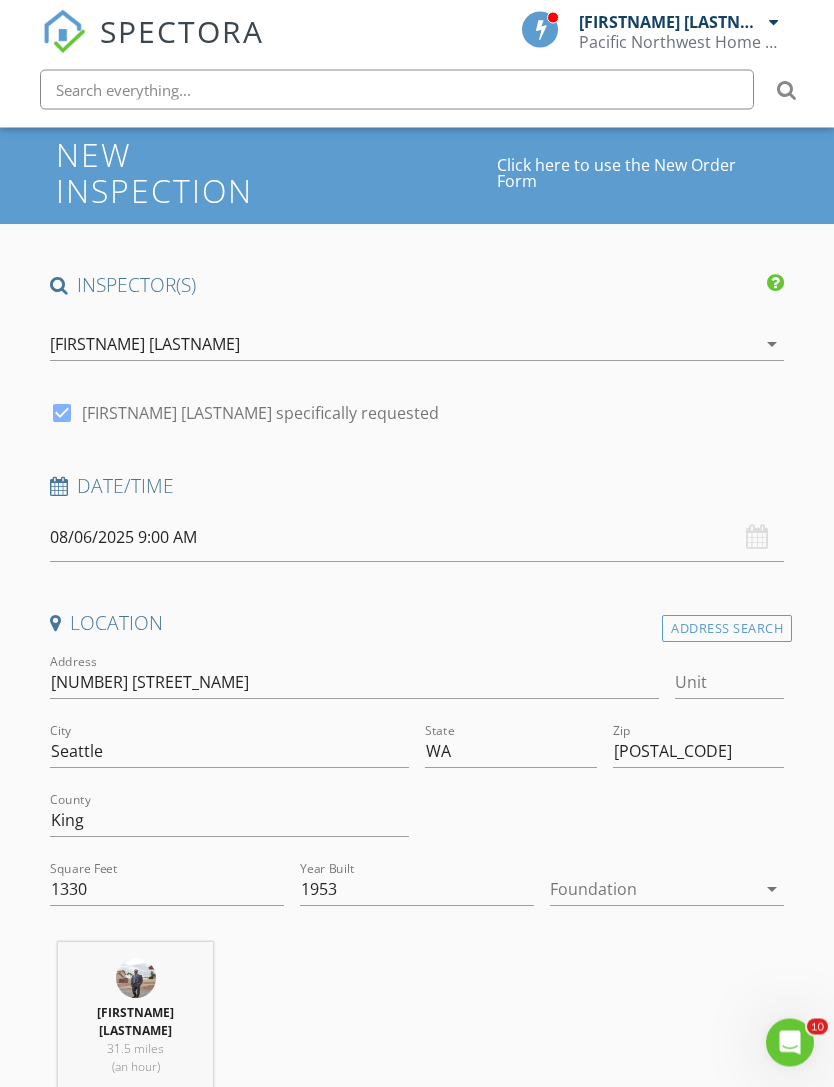 click on "SPECTORA
Chuck Fuda
Pacific Northwest Home Inspections LLC
Role:
Inspector
Change Role
Dashboard
New Inspection
Inspections
Calendar
Template Editor
Contacts
Automations
Team
Metrics
Payments
Data Exports
Billing
Reporting
Advanced
Settings
What's New
Sign Out
Change Active Role
Your account has more than one possible role. Please choose how you'd like to view the site:
Company/Agency
City
Role
Dashboard
Templates
Contacts
Metrics
Automations
Advanced
Settings
Support Center
Basement Slab Crawlspace Ballpark Realty       Real Estate Agent Internet Search Relocation Company Past Customer Other" at bounding box center [417, 1957] 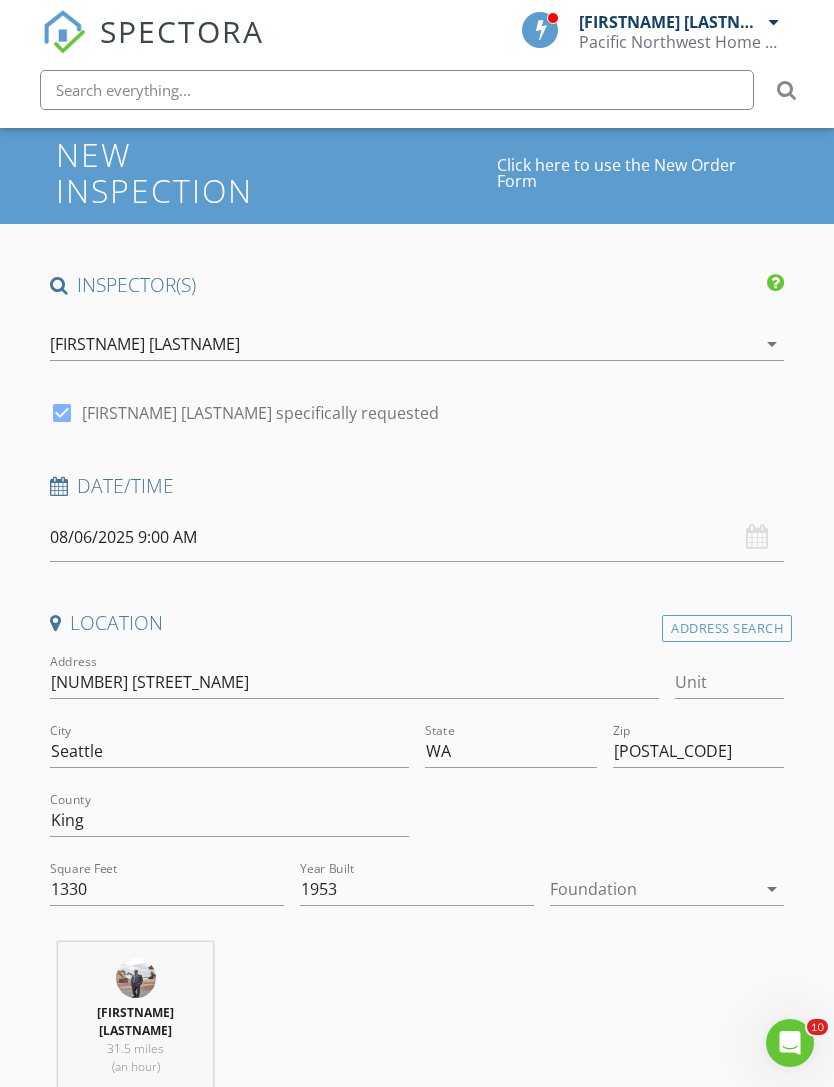 click on "Chuck Fuda     31.5 miles     (an hour)" at bounding box center (417, 1034) 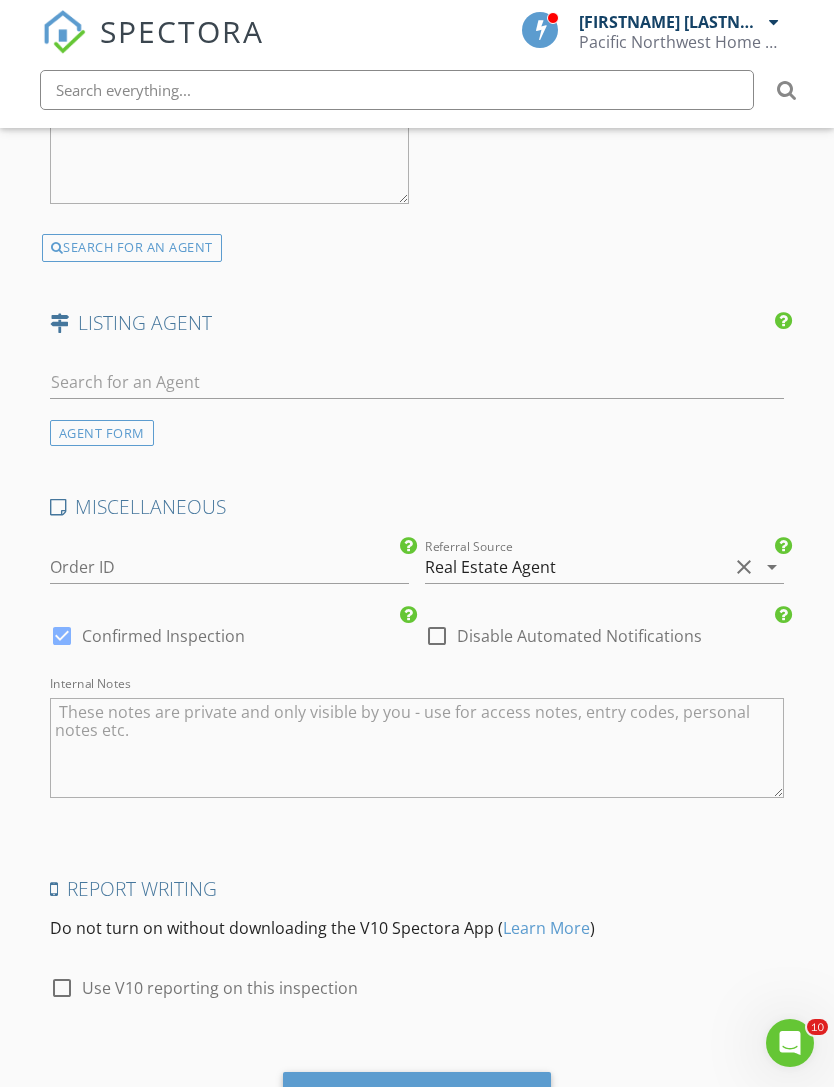 scroll, scrollTop: 2933, scrollLeft: 0, axis: vertical 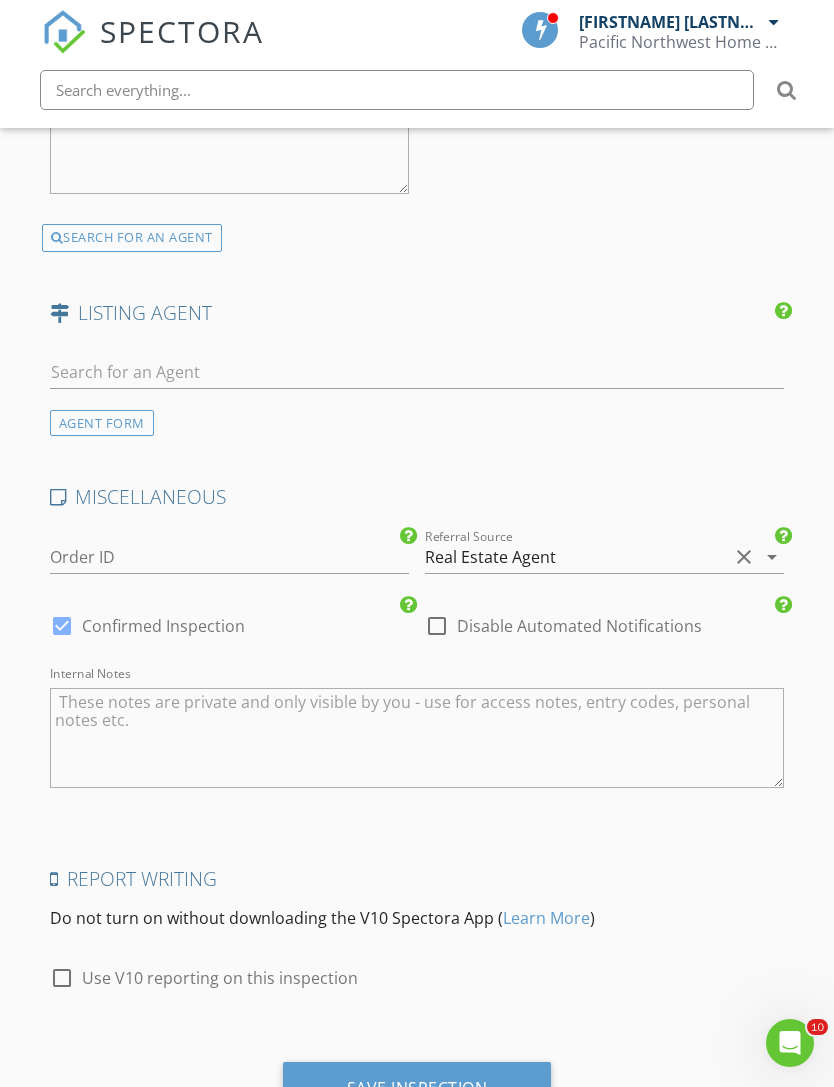 click on "Save Inspection" at bounding box center [417, 1088] 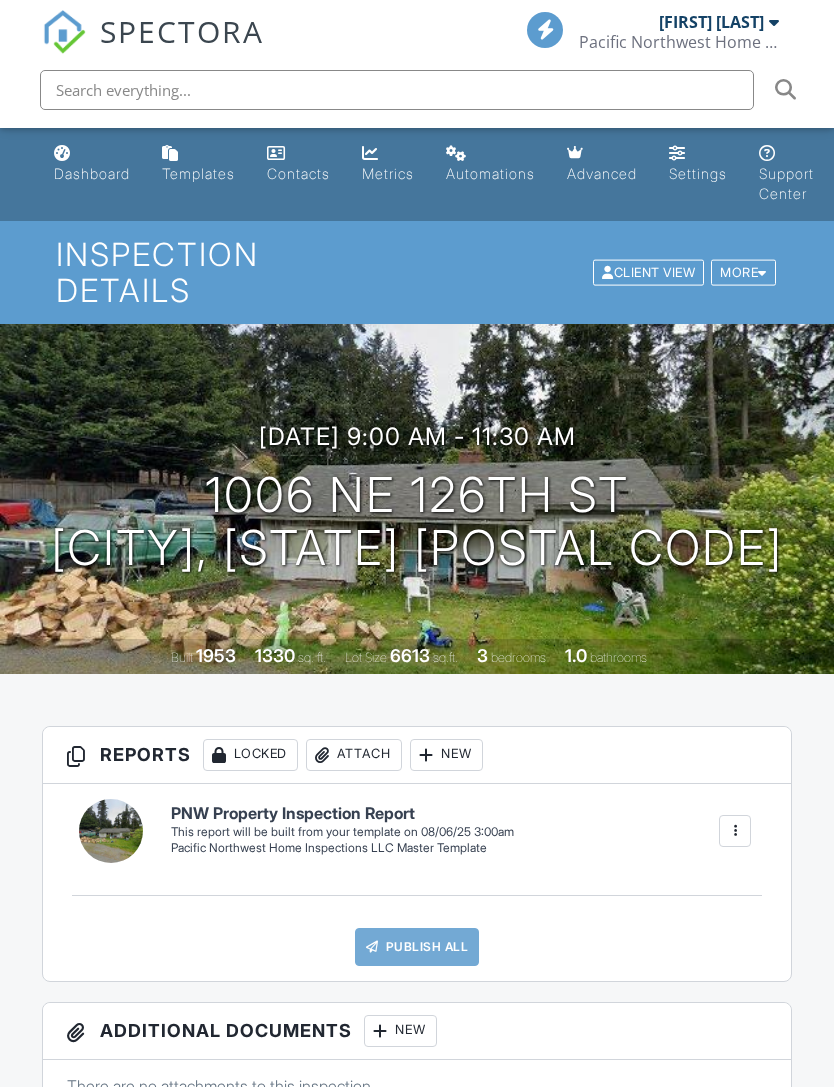 scroll, scrollTop: 0, scrollLeft: 0, axis: both 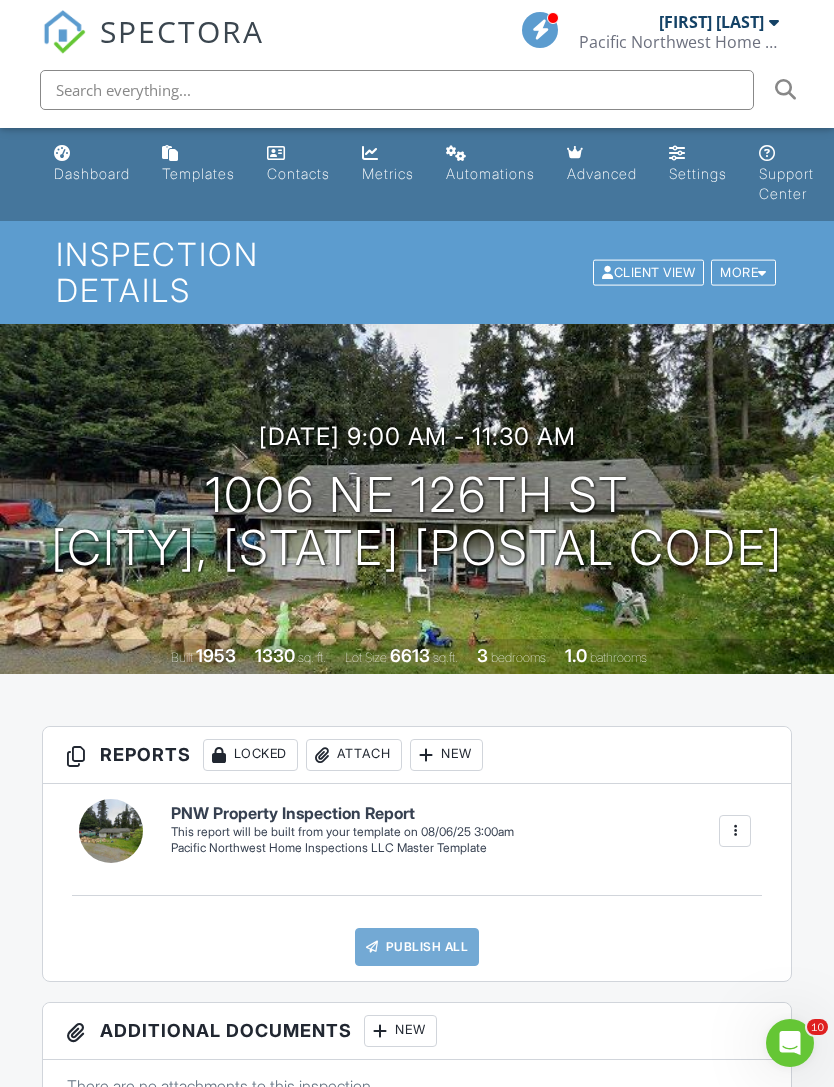 click at bounding box center [735, 831] 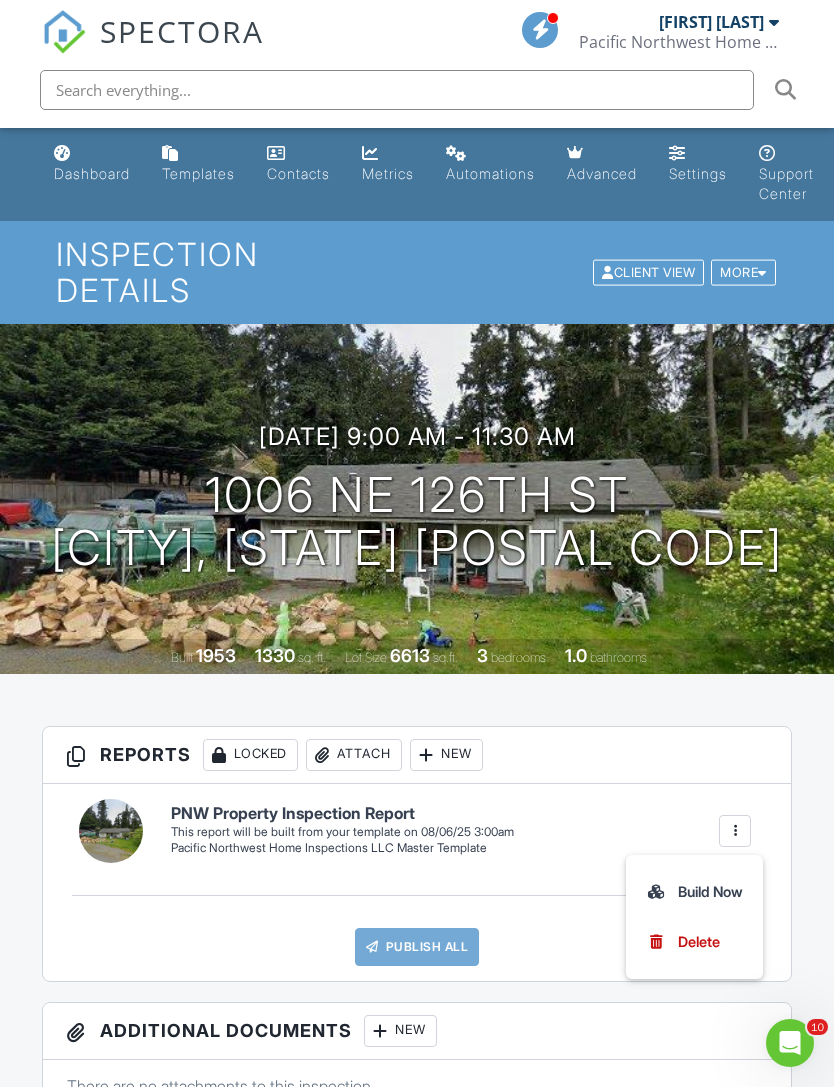 click on "Build Now" at bounding box center [694, 892] 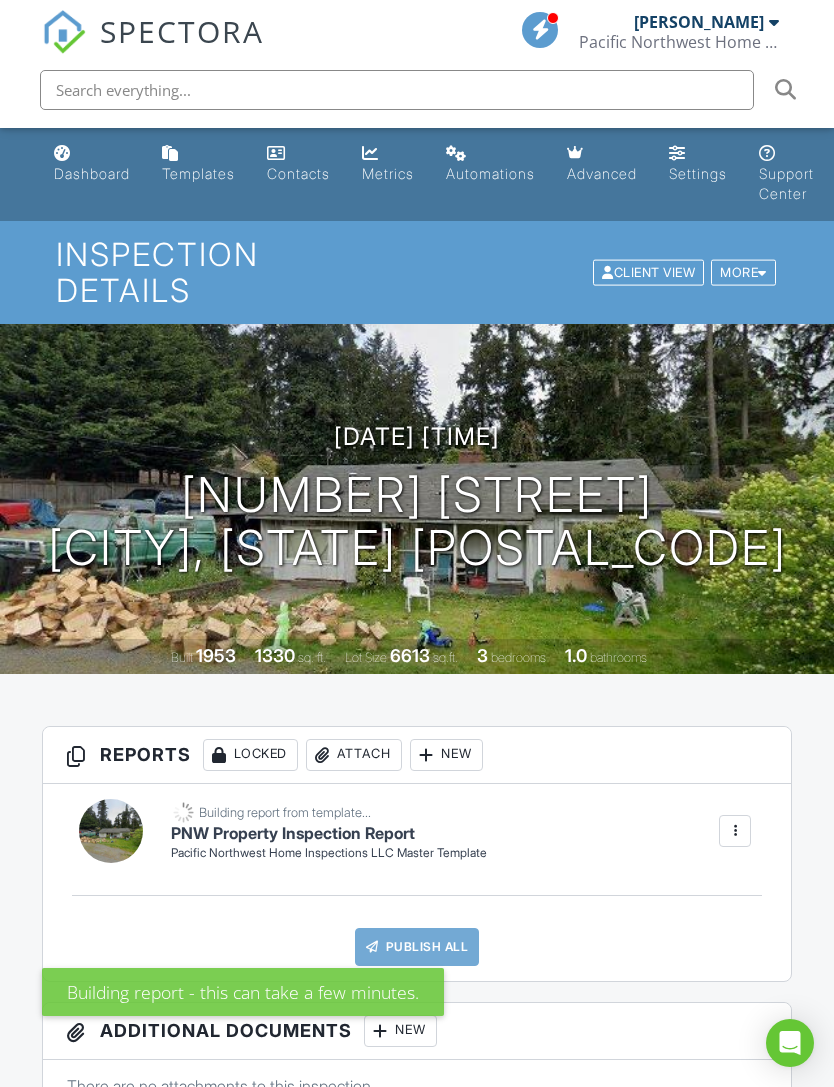 scroll, scrollTop: 0, scrollLeft: 0, axis: both 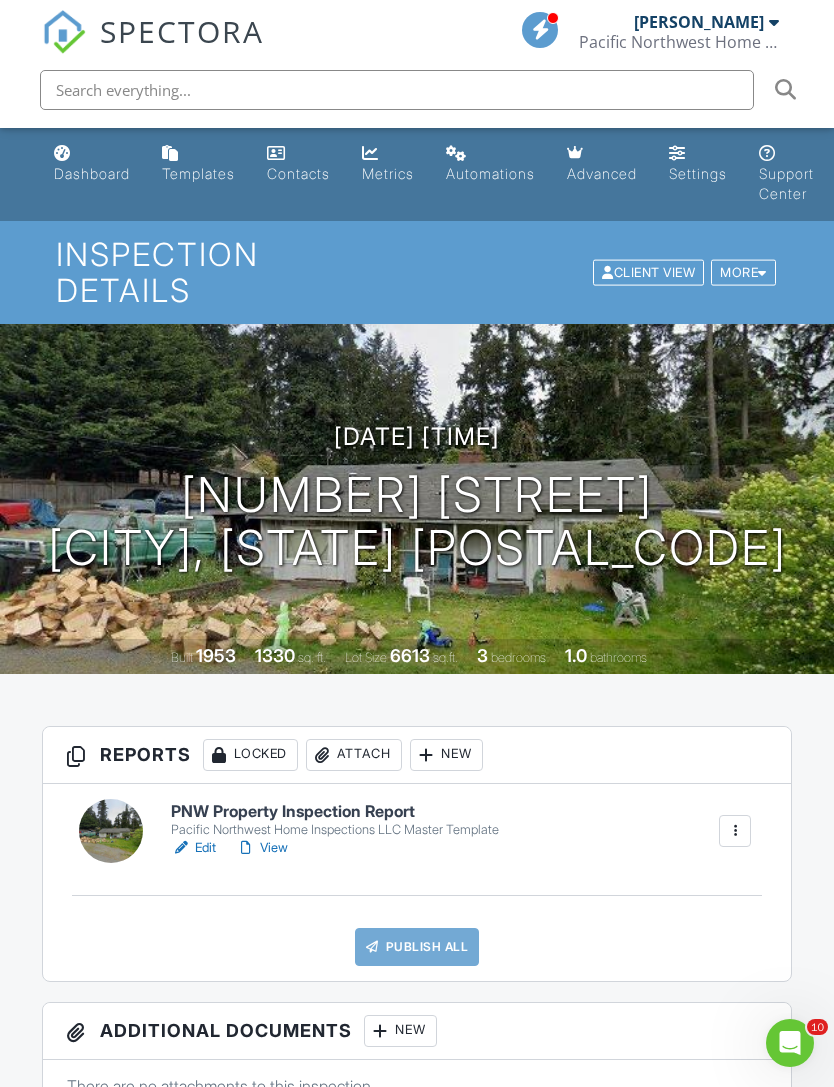 click on "Edit" at bounding box center (193, 848) 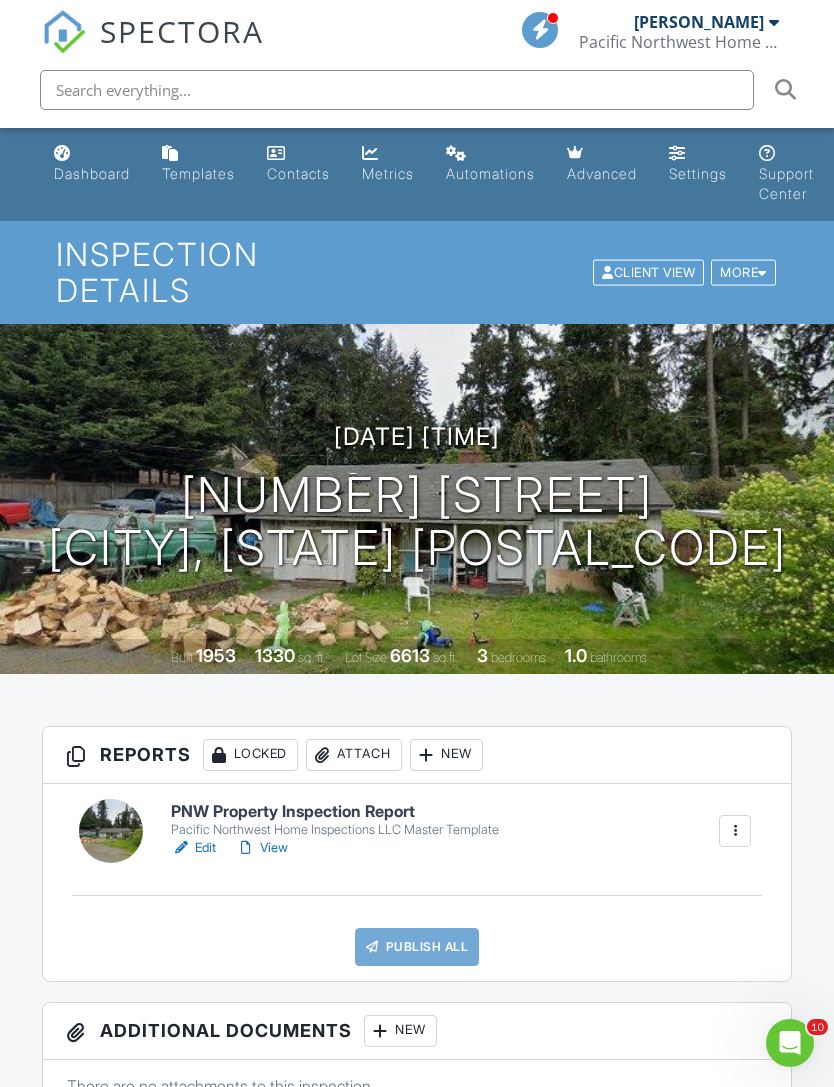 click at bounding box center (427, 755) 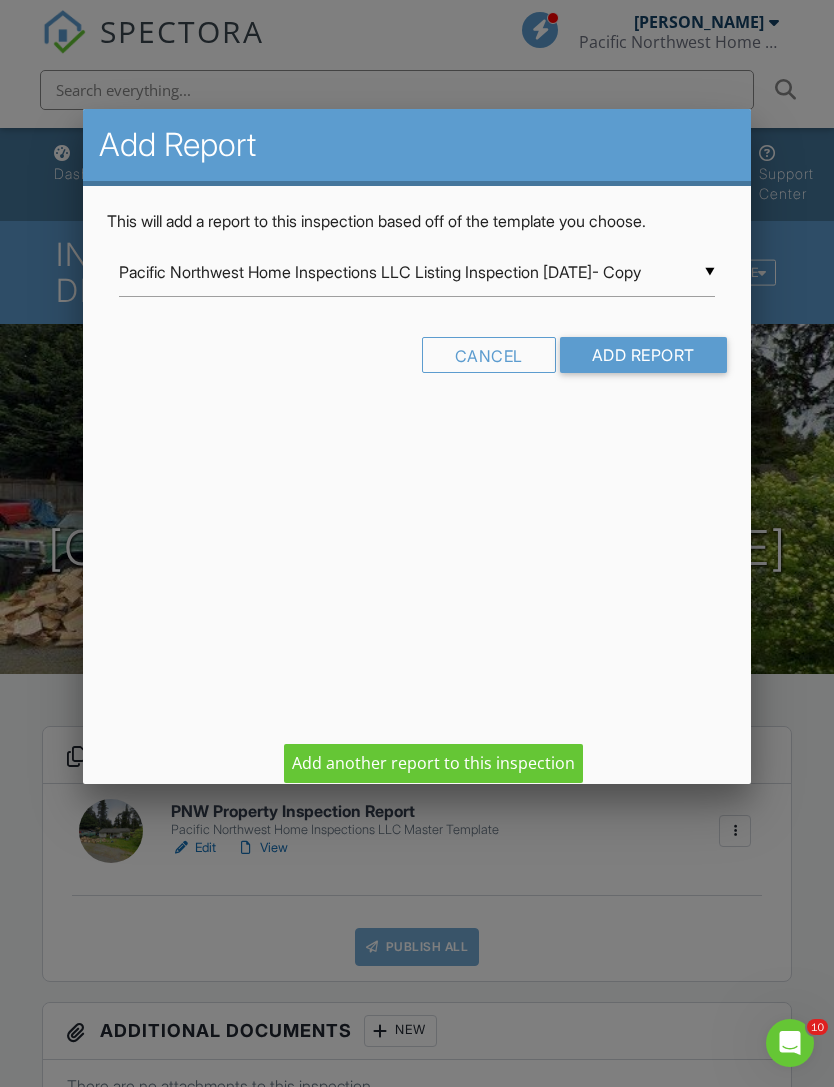 click on "Pacific Northwest Home Inspections LLC Listing Inspection 7-11-24- Copy" at bounding box center [416, 272] 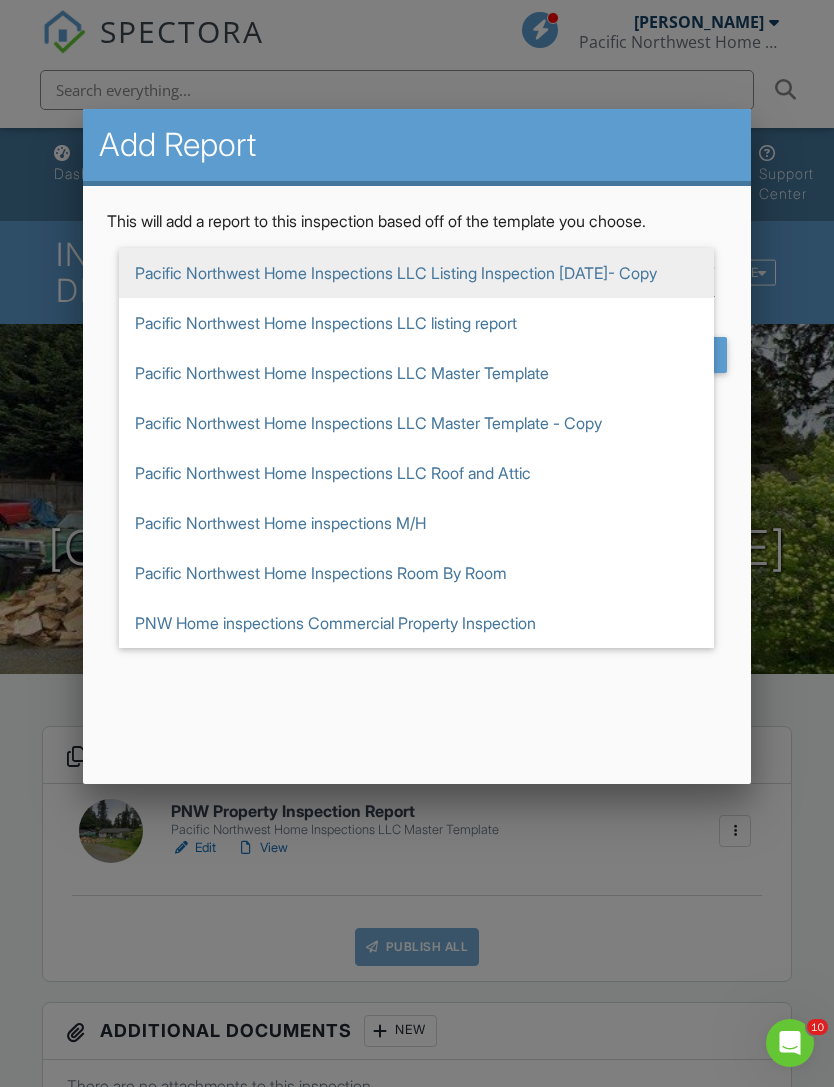 click on "Pacific Northwest Home Inspections LLC Master Template - Copy" at bounding box center [416, 423] 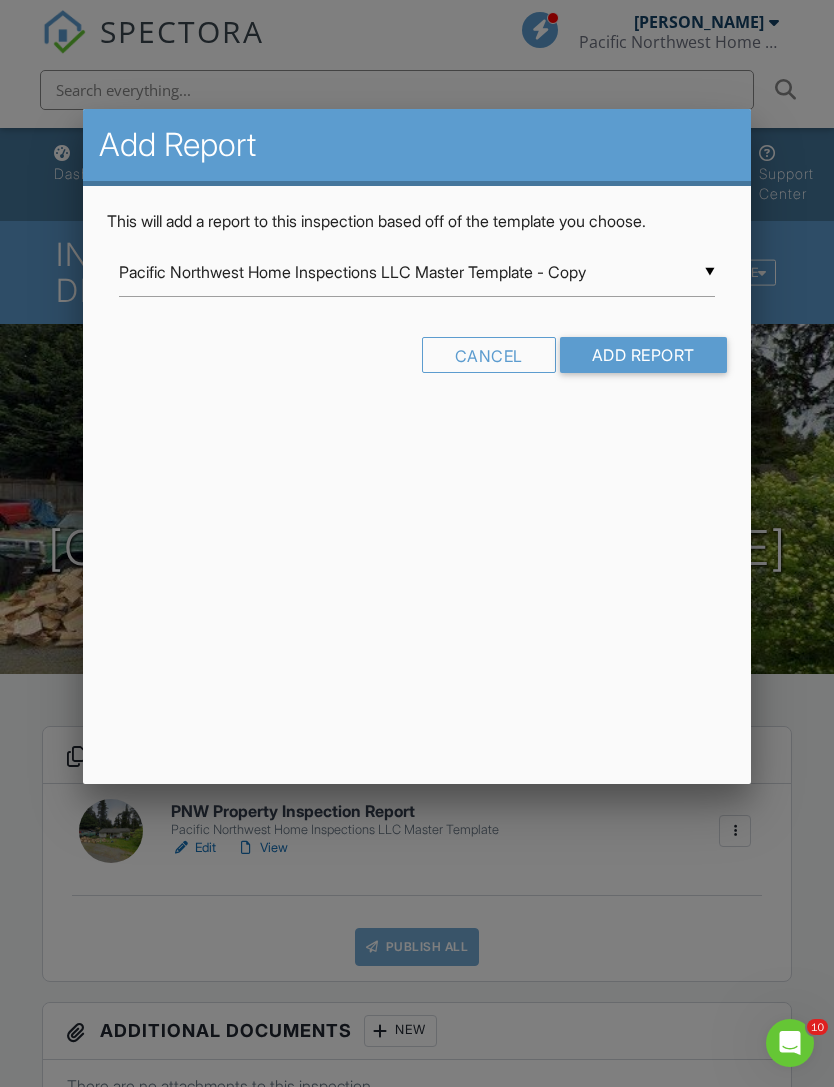 click on "Add Report" at bounding box center [643, 355] 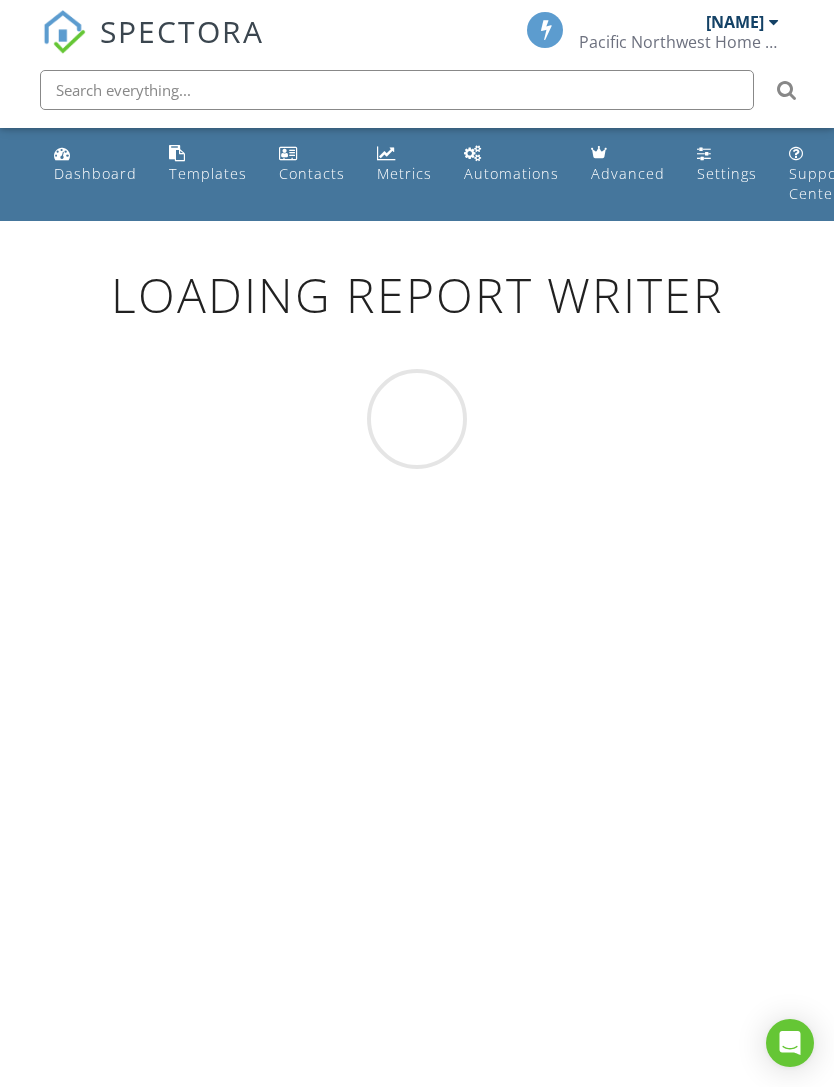 scroll, scrollTop: 0, scrollLeft: 0, axis: both 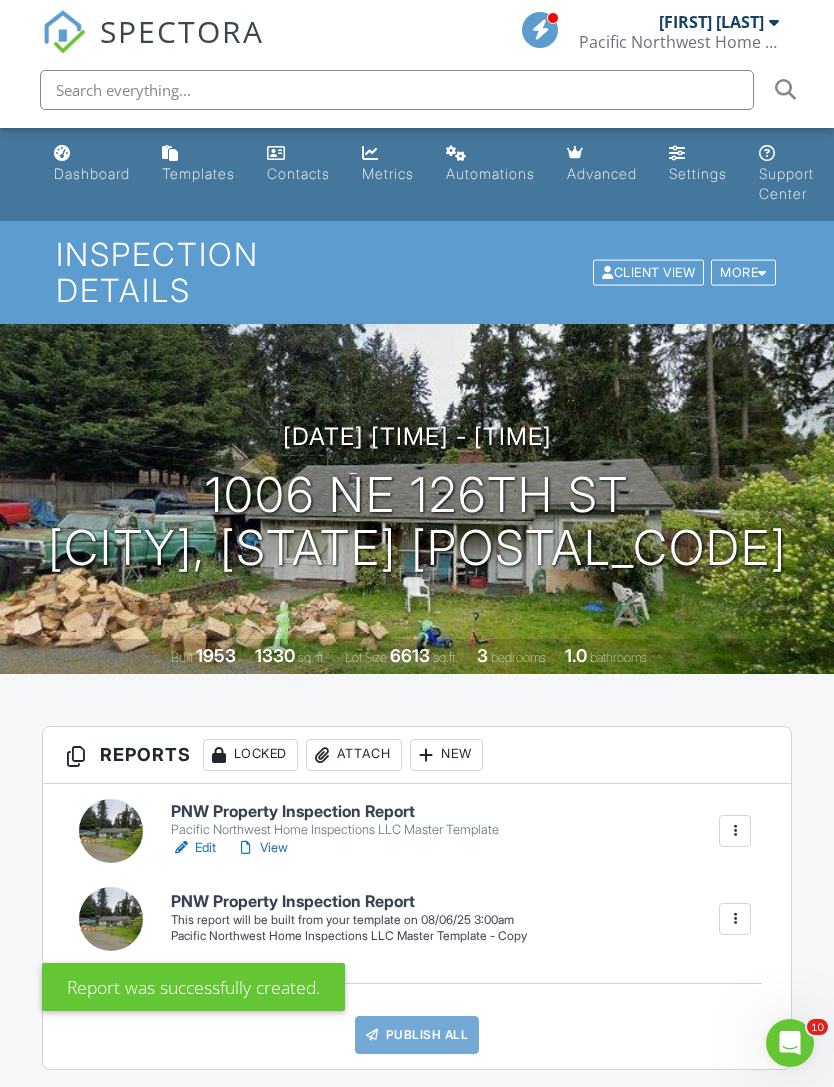 click at bounding box center [735, 831] 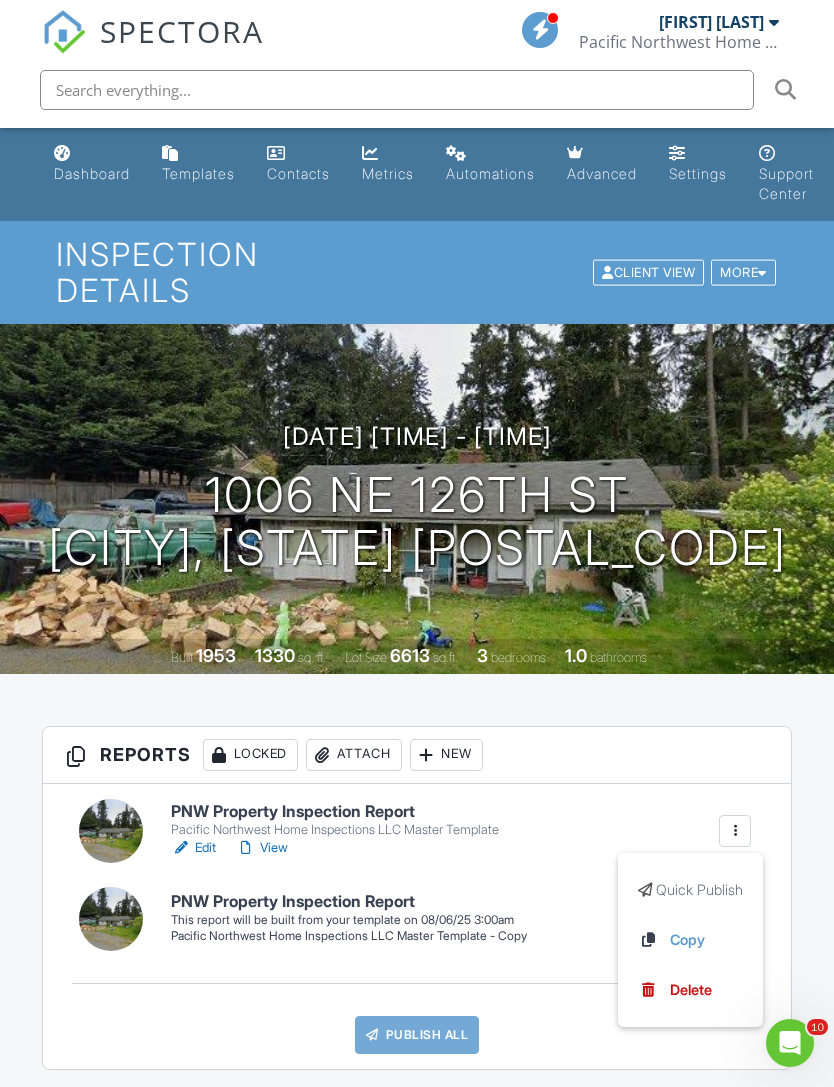 click on "Delete" at bounding box center (691, 990) 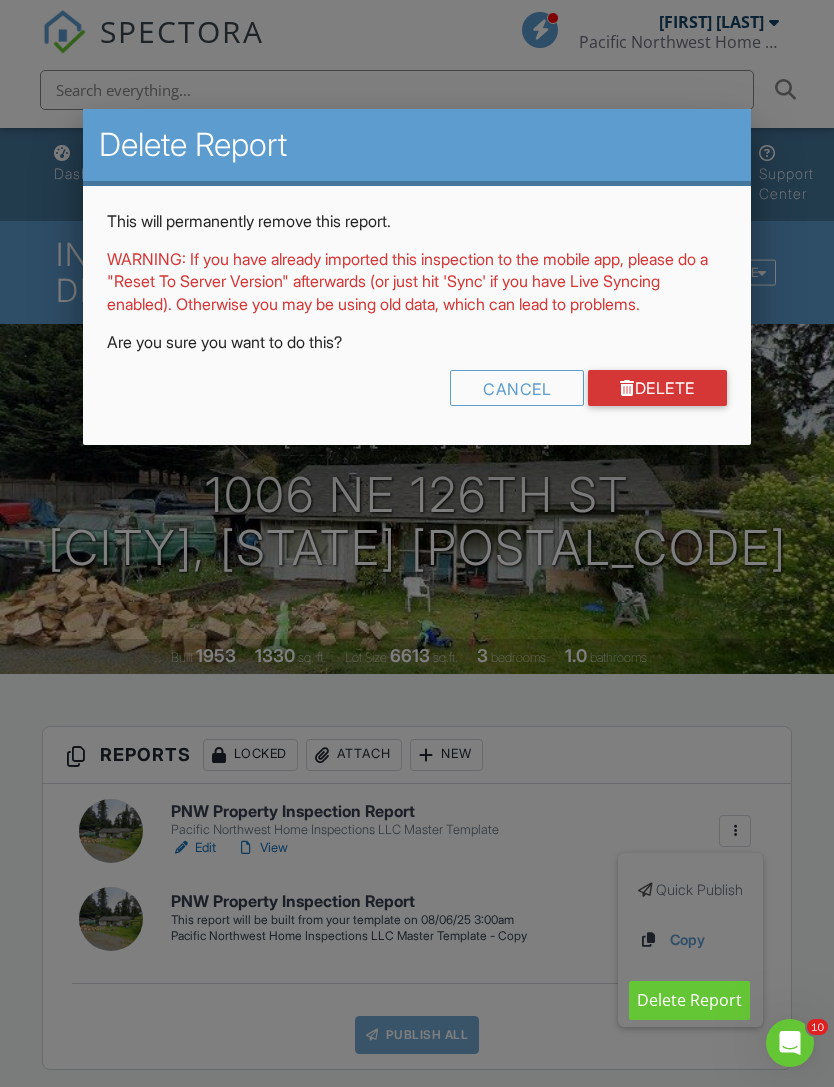 click on "Delete" at bounding box center [657, 388] 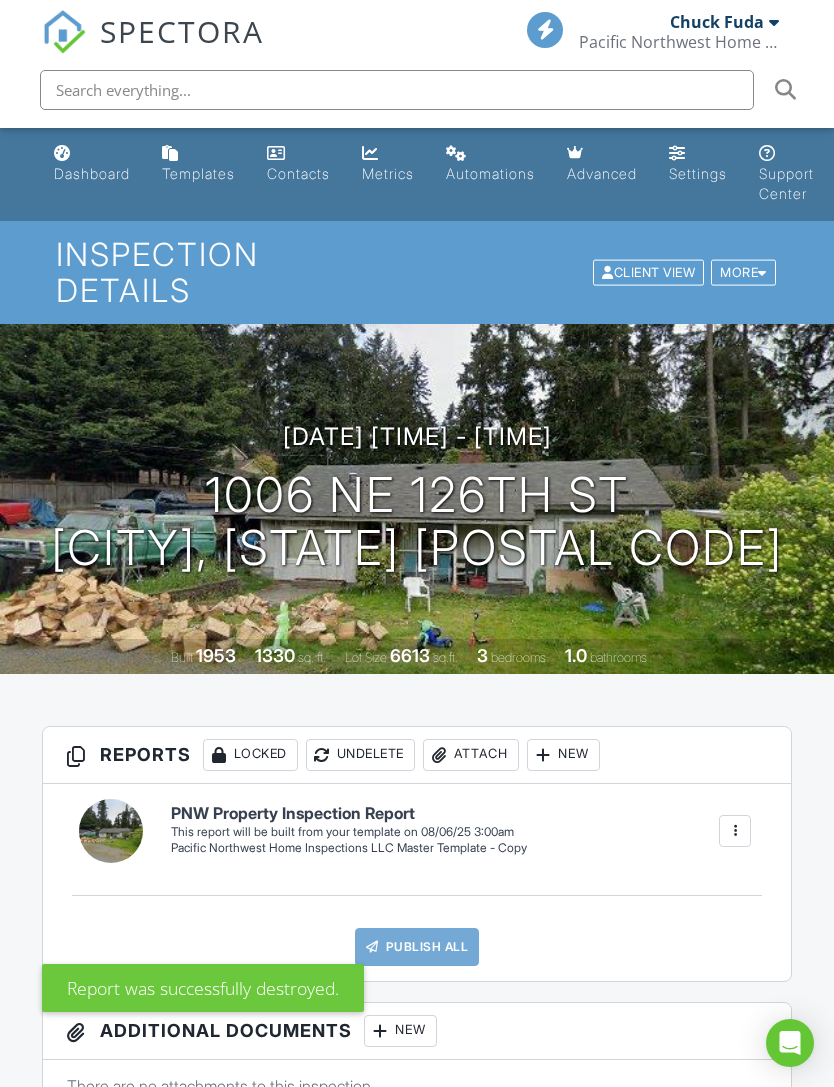 scroll, scrollTop: 0, scrollLeft: 0, axis: both 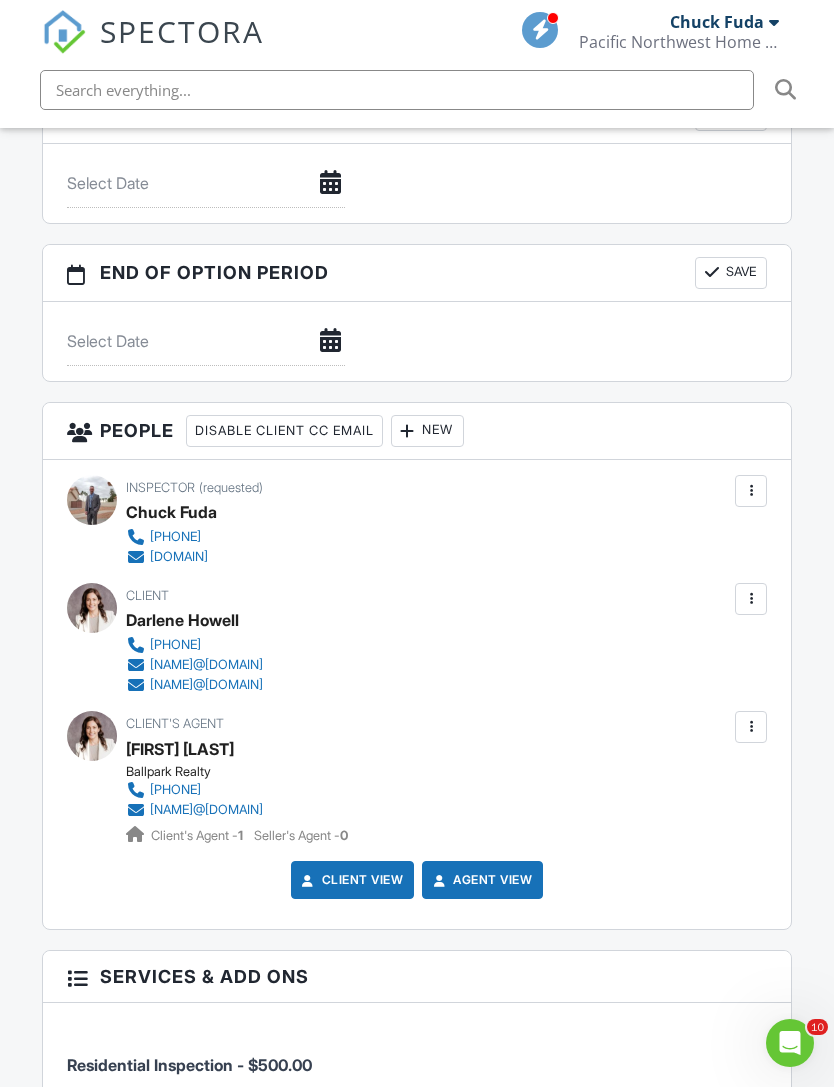 click at bounding box center [751, 599] 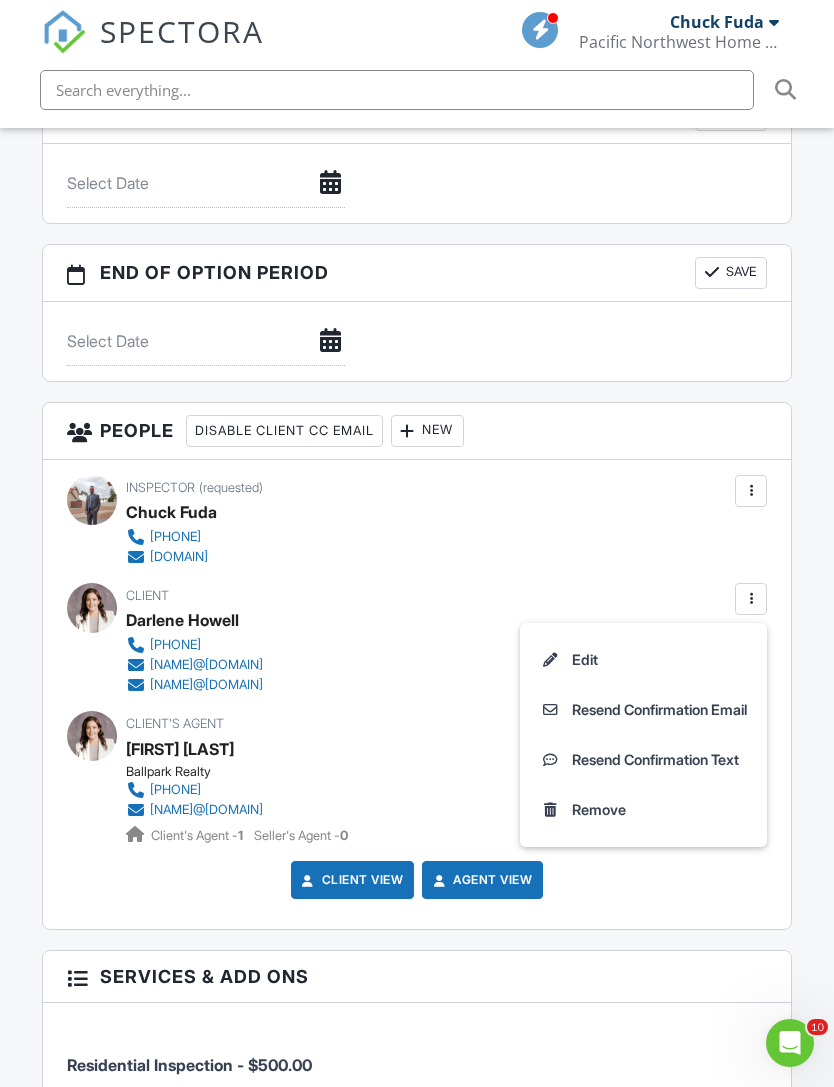 click on "Dashboard
Templates
Contacts
Metrics
Automations
Advanced
Settings
Support Center
Inspection Details
Client View
More
Property Details
Reschedule
Reorder / Copy
Share
Cancel
Delete
Print Order
Convert to V10
Disable Pass on CC Fees
View Change Log
[DATE] [TIME]
- [TIME]
[NUMBER] [STREET]
[CITY], [STATE] [POSTAL CODE]
Built
1953
1330
sq. ft.
Lot Size
6613
sq.ft.
3
bedrooms
1.0
bathrooms
+ − Leaflet  |  © MapTiler   © OpenStreetMap contributors
All emails and texts are disabled for this inspection!
Turn on emails and texts
Turn on and Requeue Notifications
Reports
Locked
Undelete
Attach
New
Edit
View" at bounding box center (417, 292) 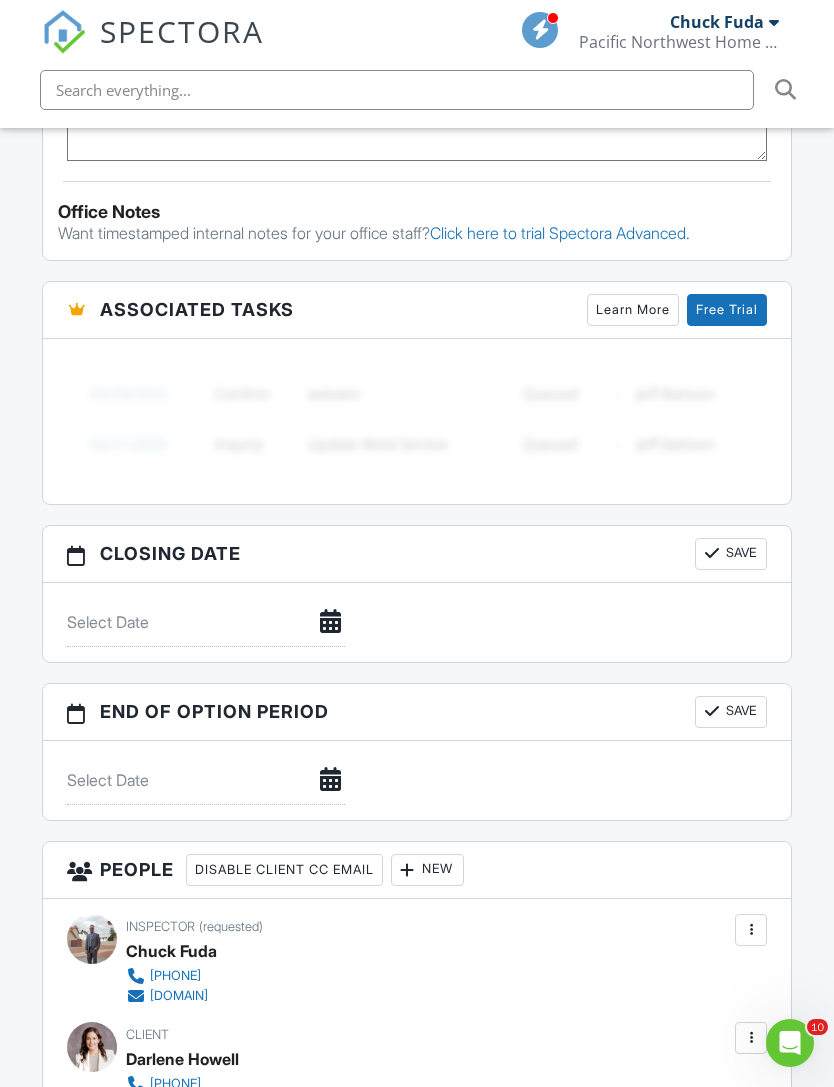 scroll, scrollTop: 1537, scrollLeft: 0, axis: vertical 